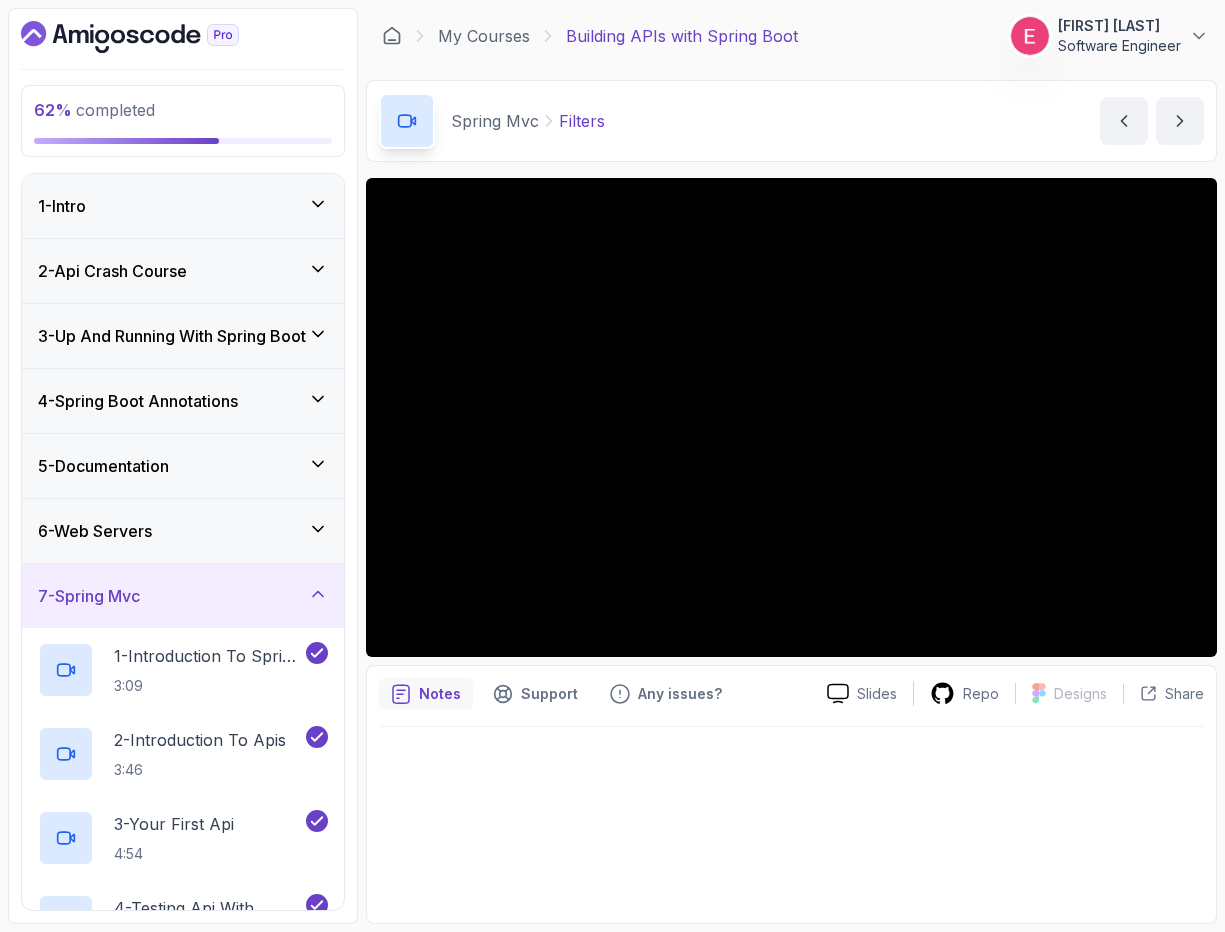 scroll, scrollTop: 0, scrollLeft: 0, axis: both 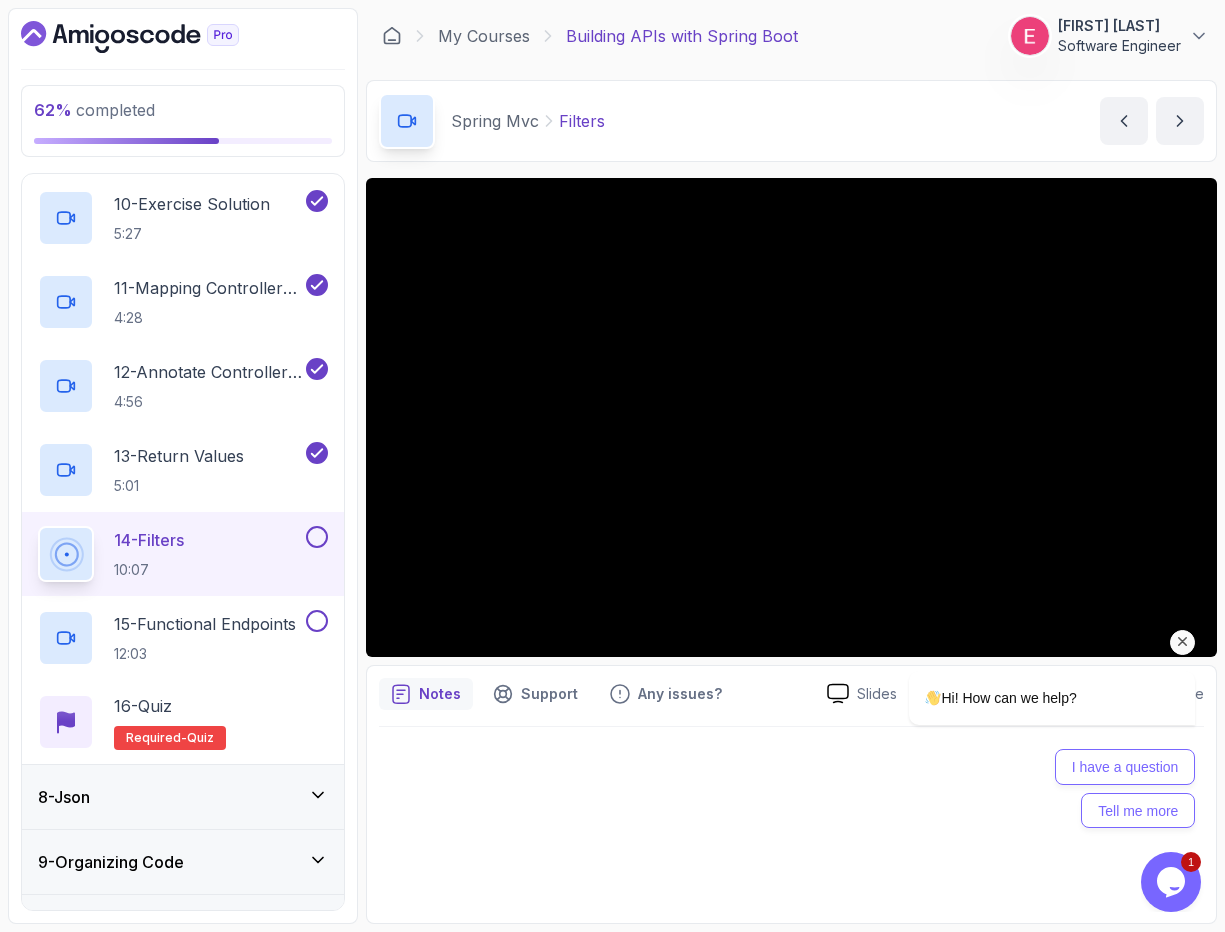 click on "Hi! How can we help? I have a question Tell me more" at bounding box center (1025, 662) 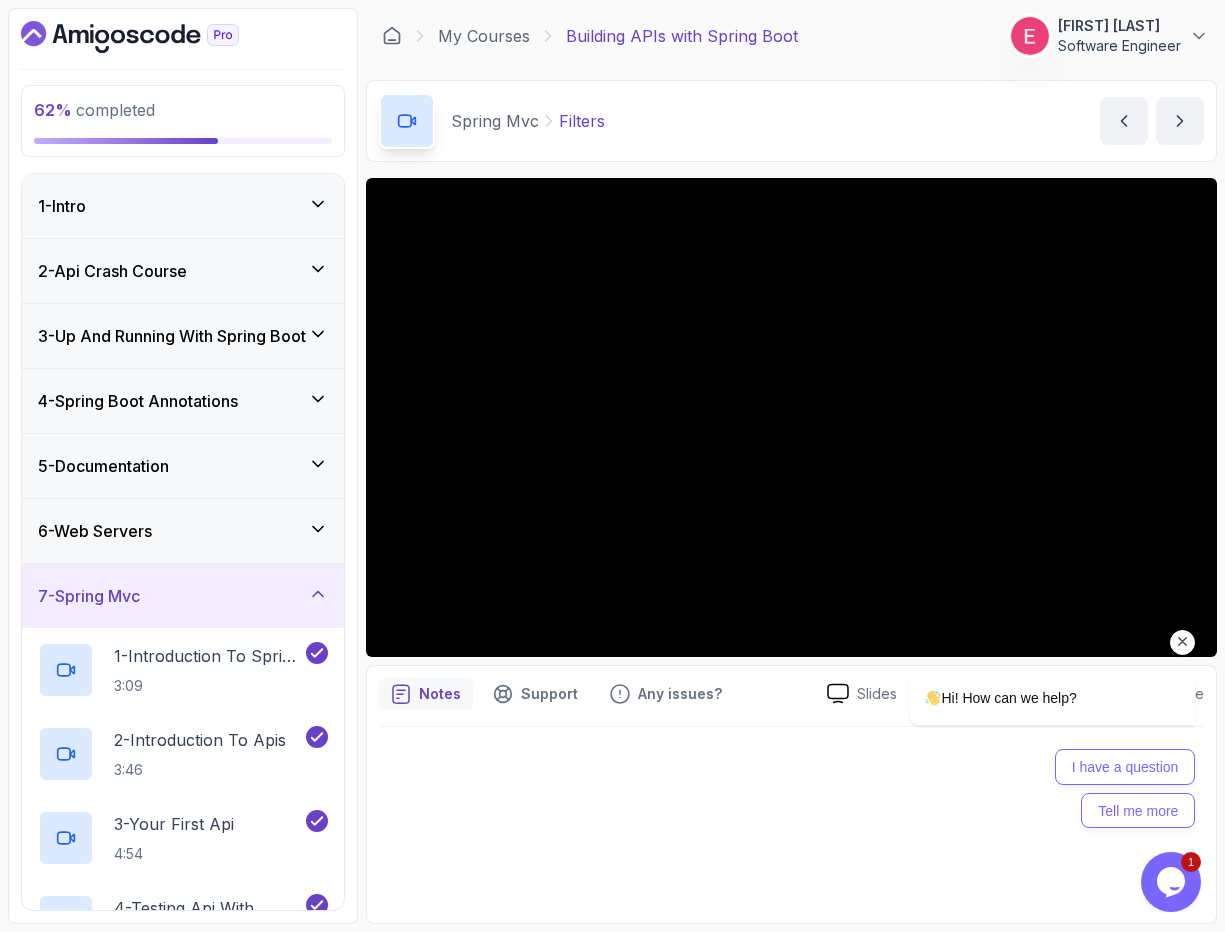click at bounding box center (1026, 642) 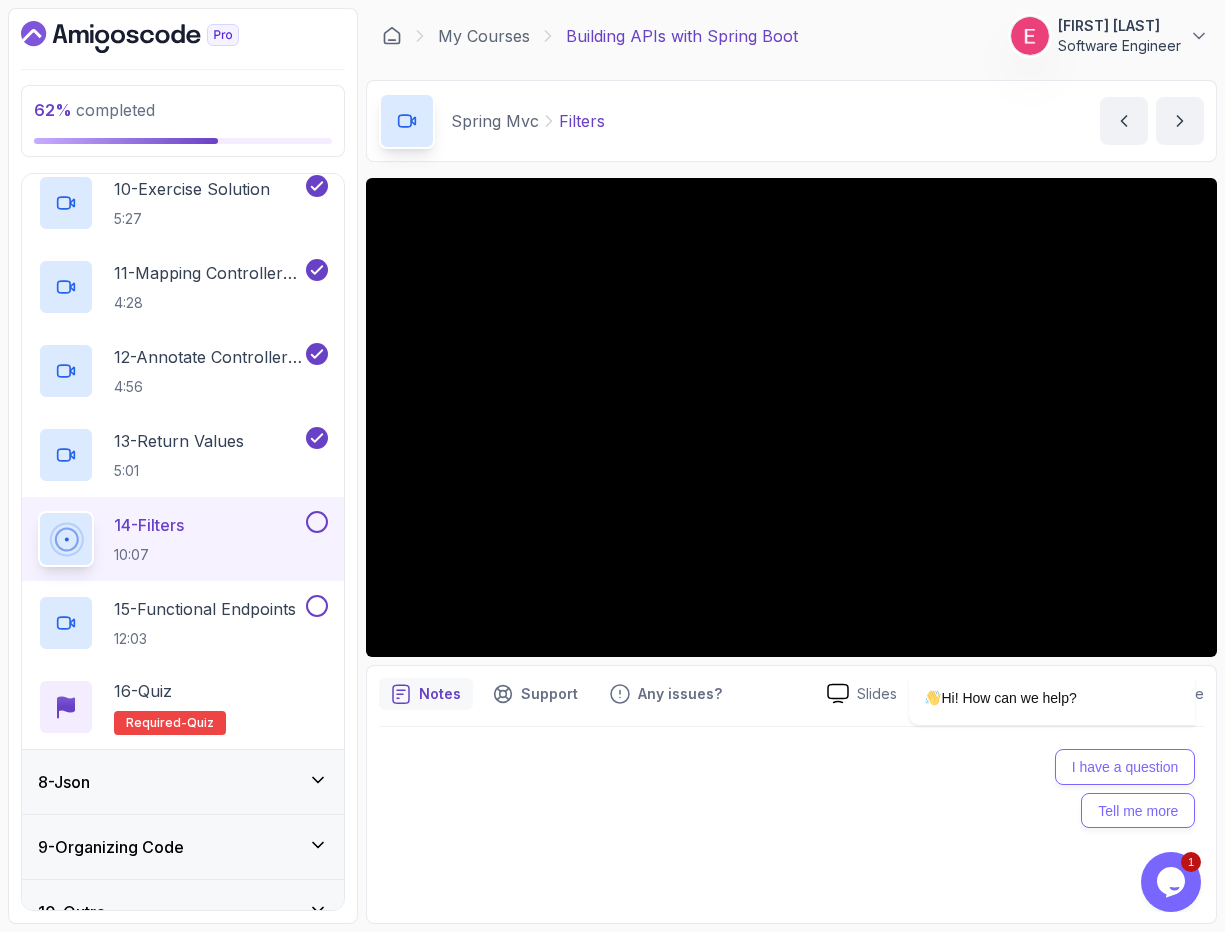 scroll, scrollTop: 1228, scrollLeft: 0, axis: vertical 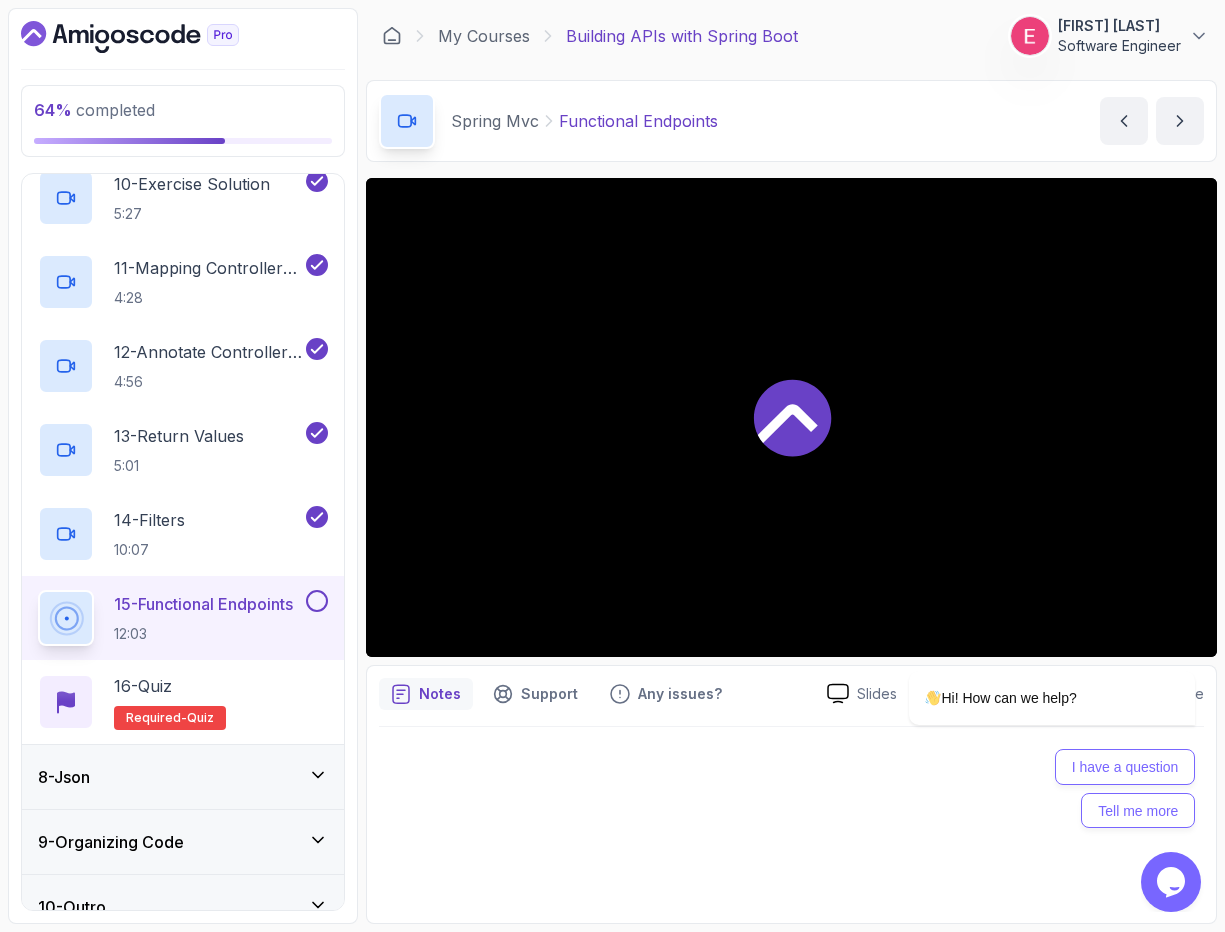click at bounding box center [791, 819] 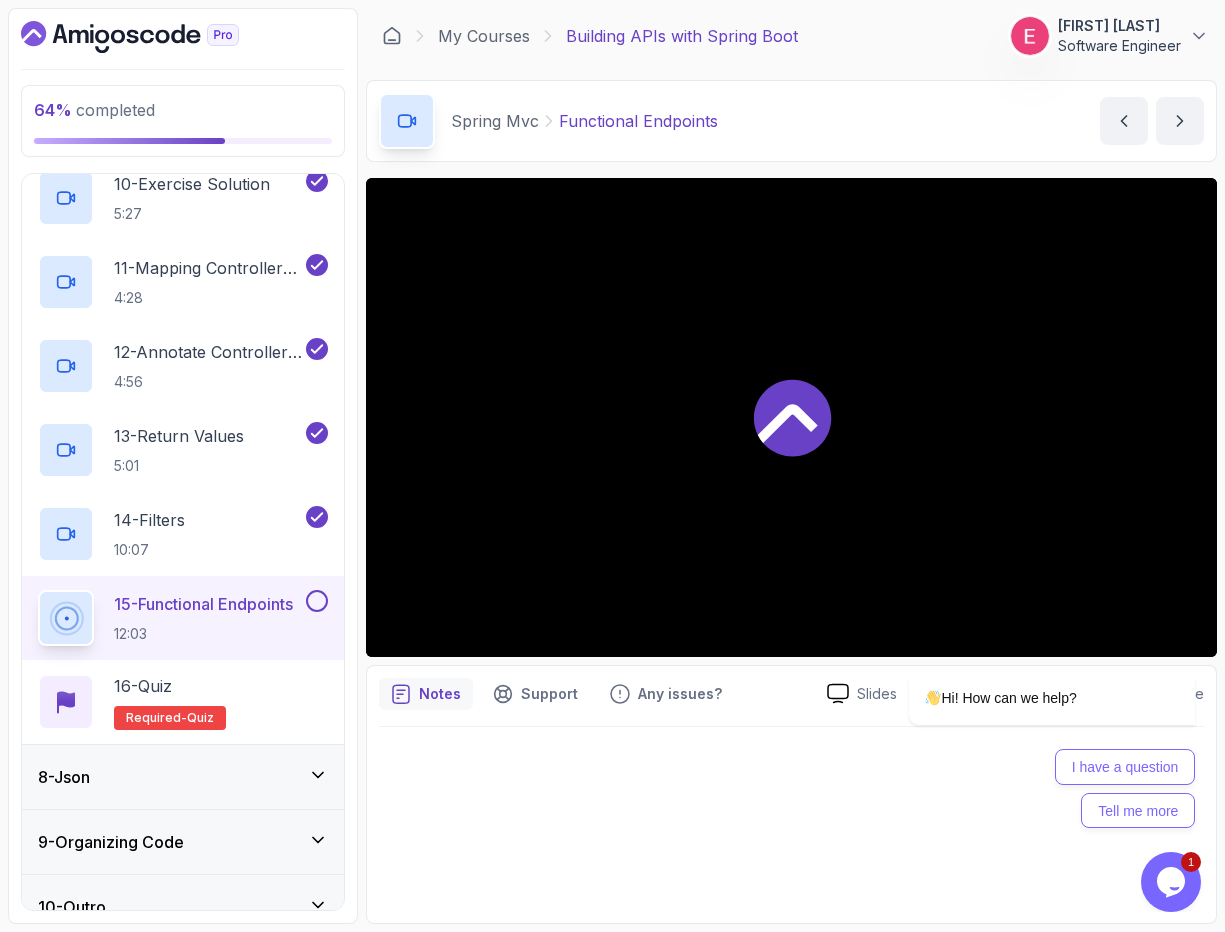 scroll, scrollTop: 1257, scrollLeft: 0, axis: vertical 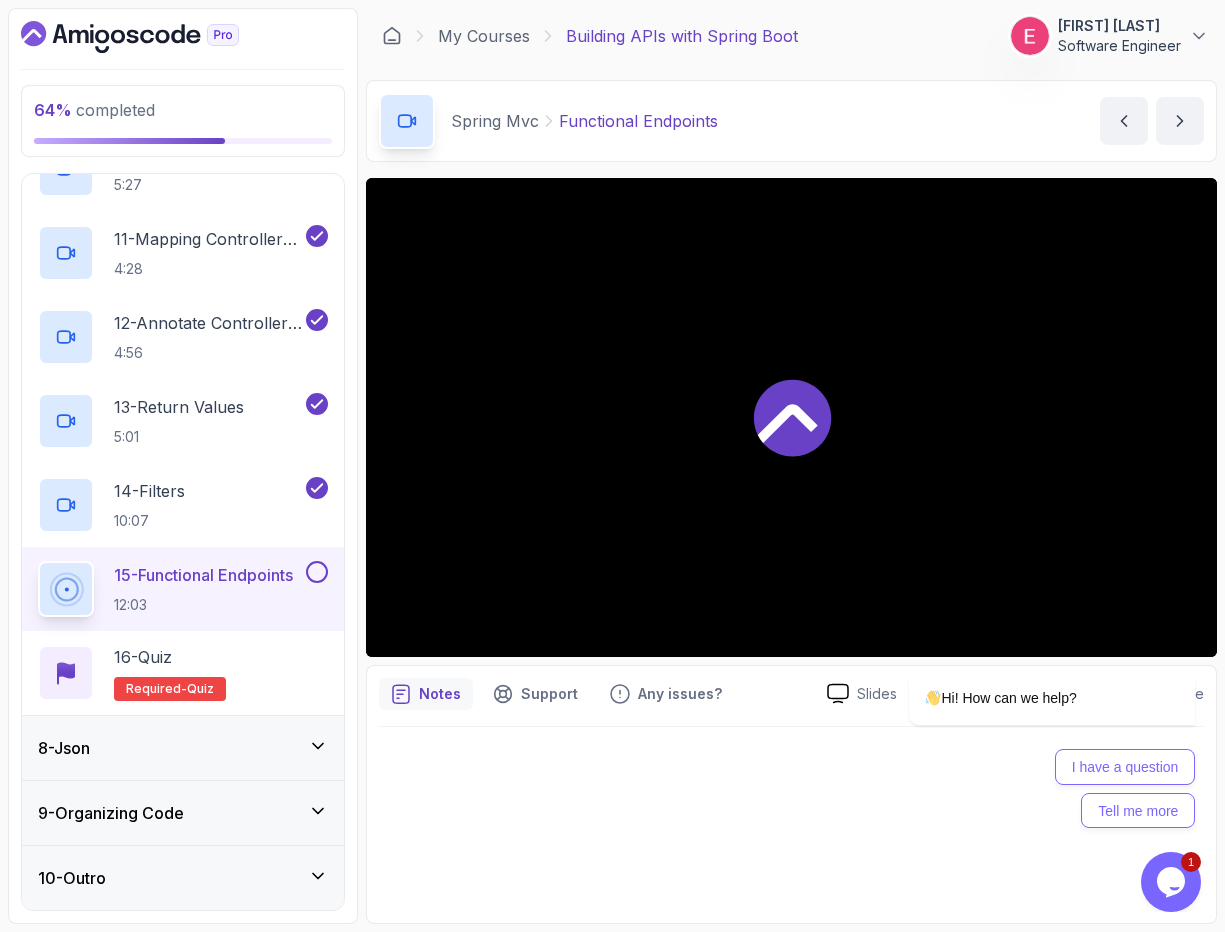 click on "15  -  Functional Endpoints" at bounding box center (203, 575) 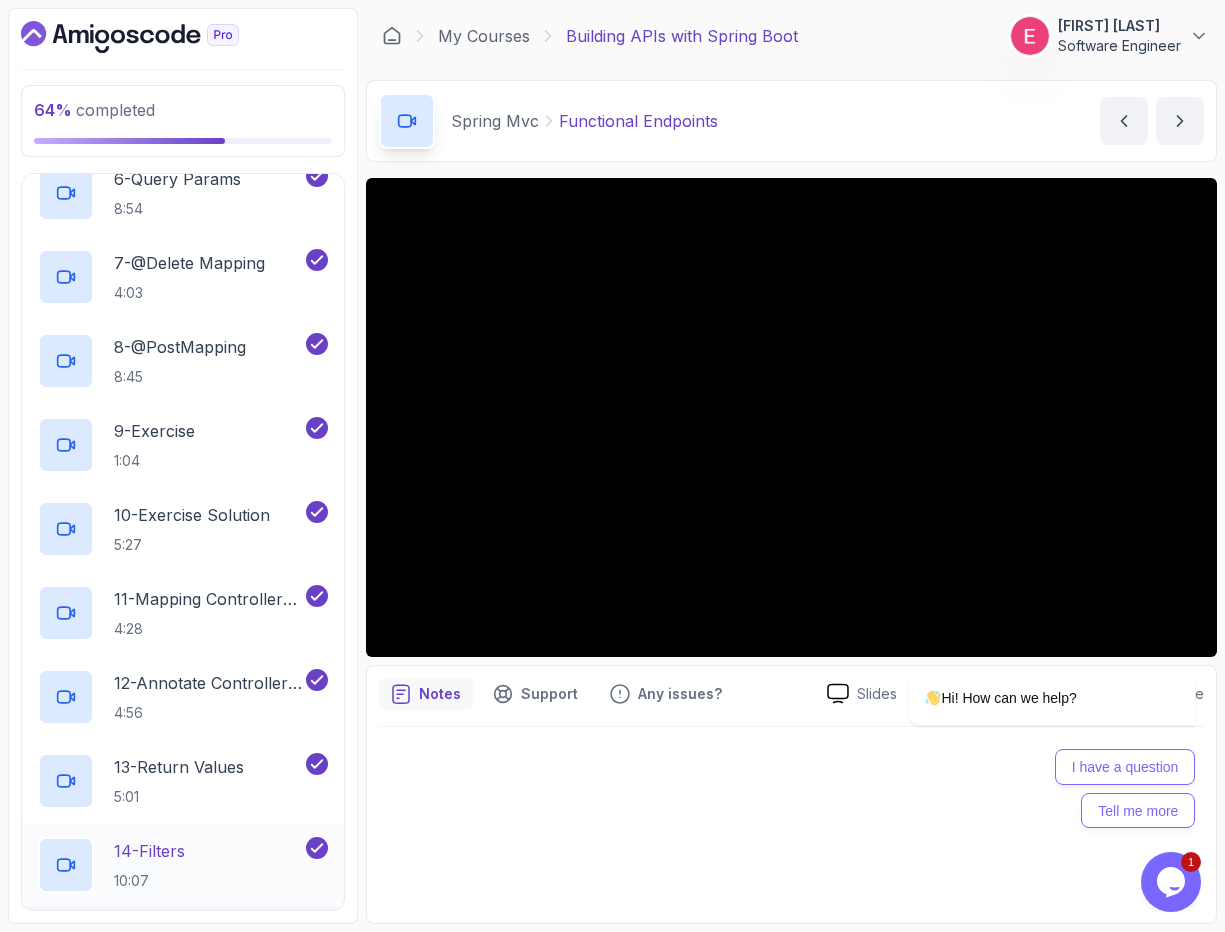 scroll, scrollTop: 1257, scrollLeft: 0, axis: vertical 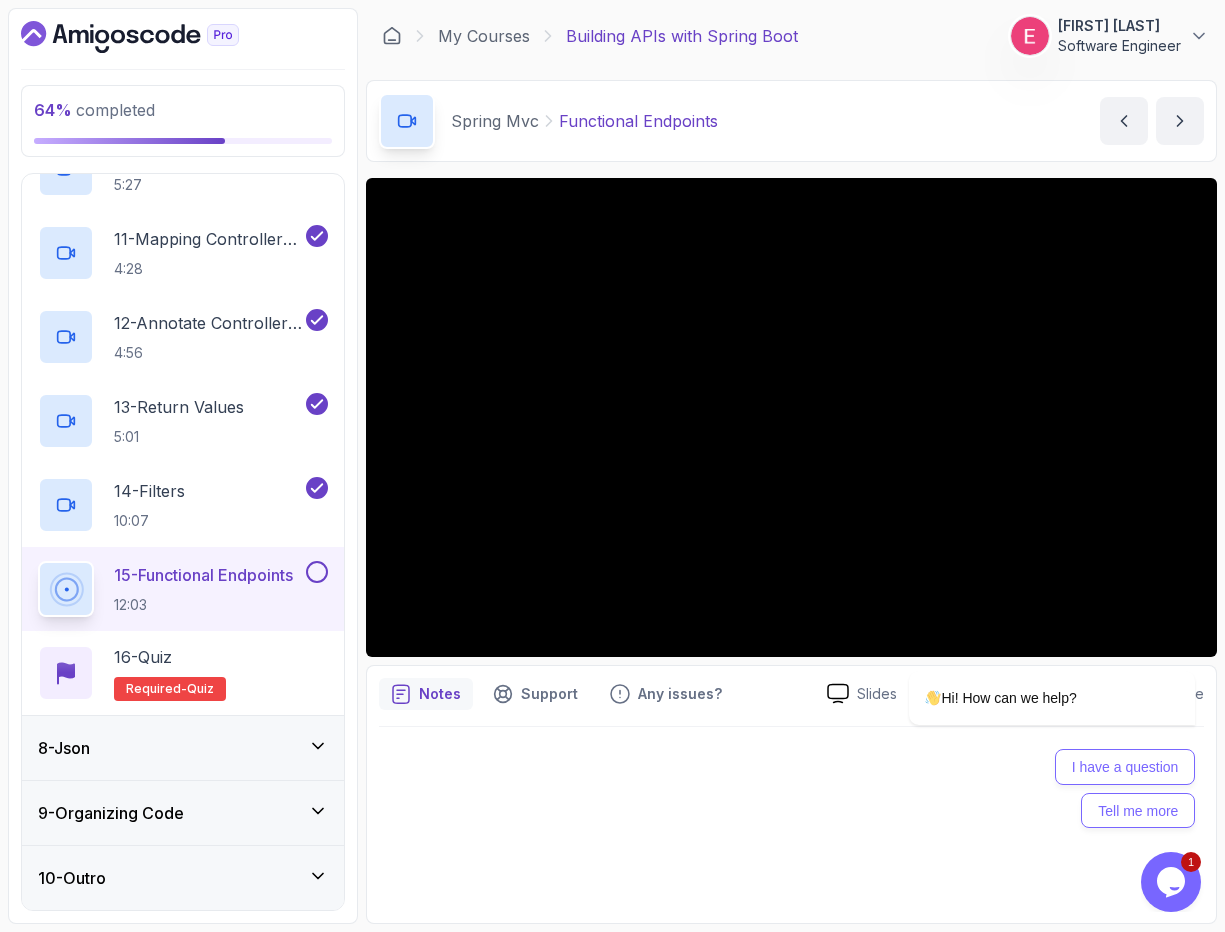 click at bounding box center [791, 819] 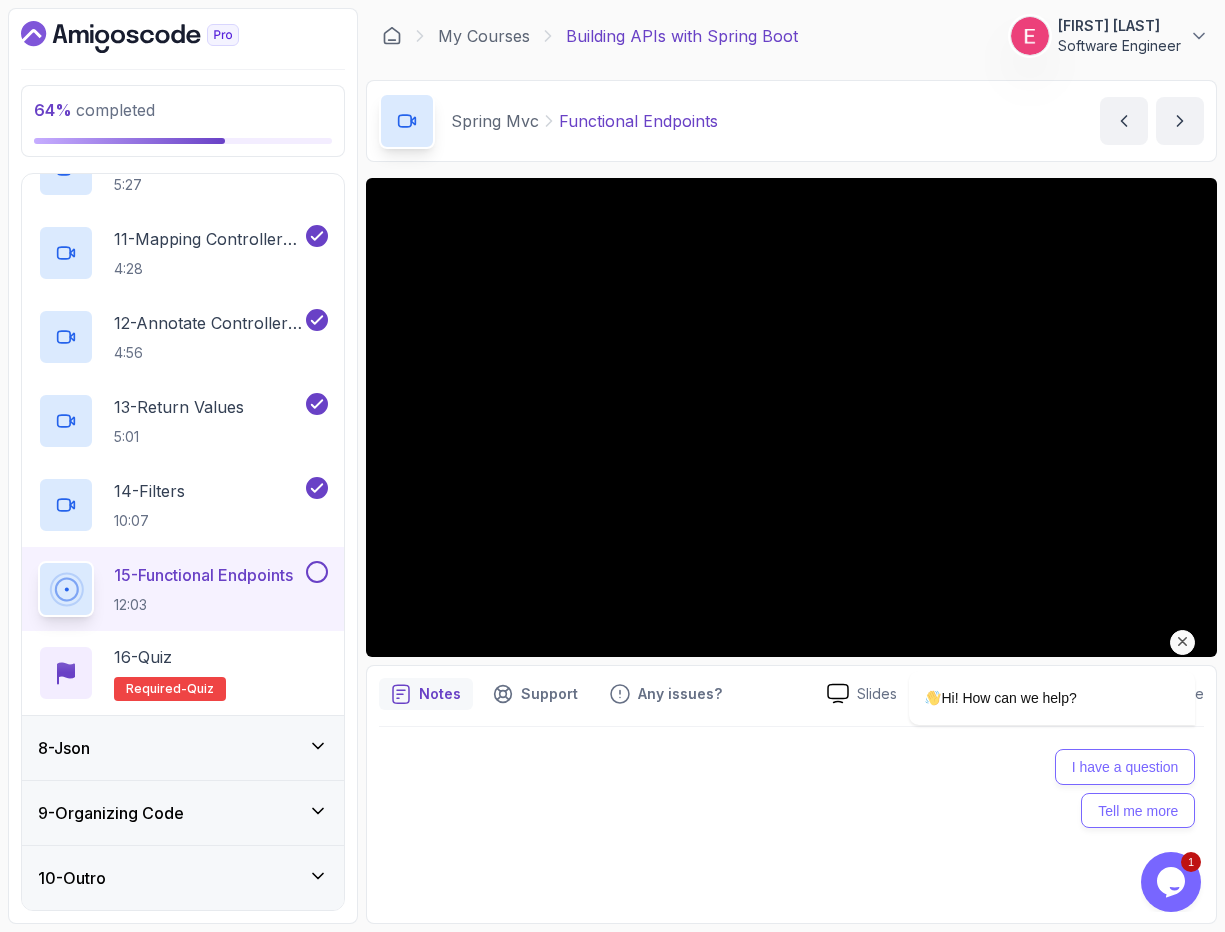 click on "Hi! How can we help? I have a question Tell me more" at bounding box center [1025, 630] 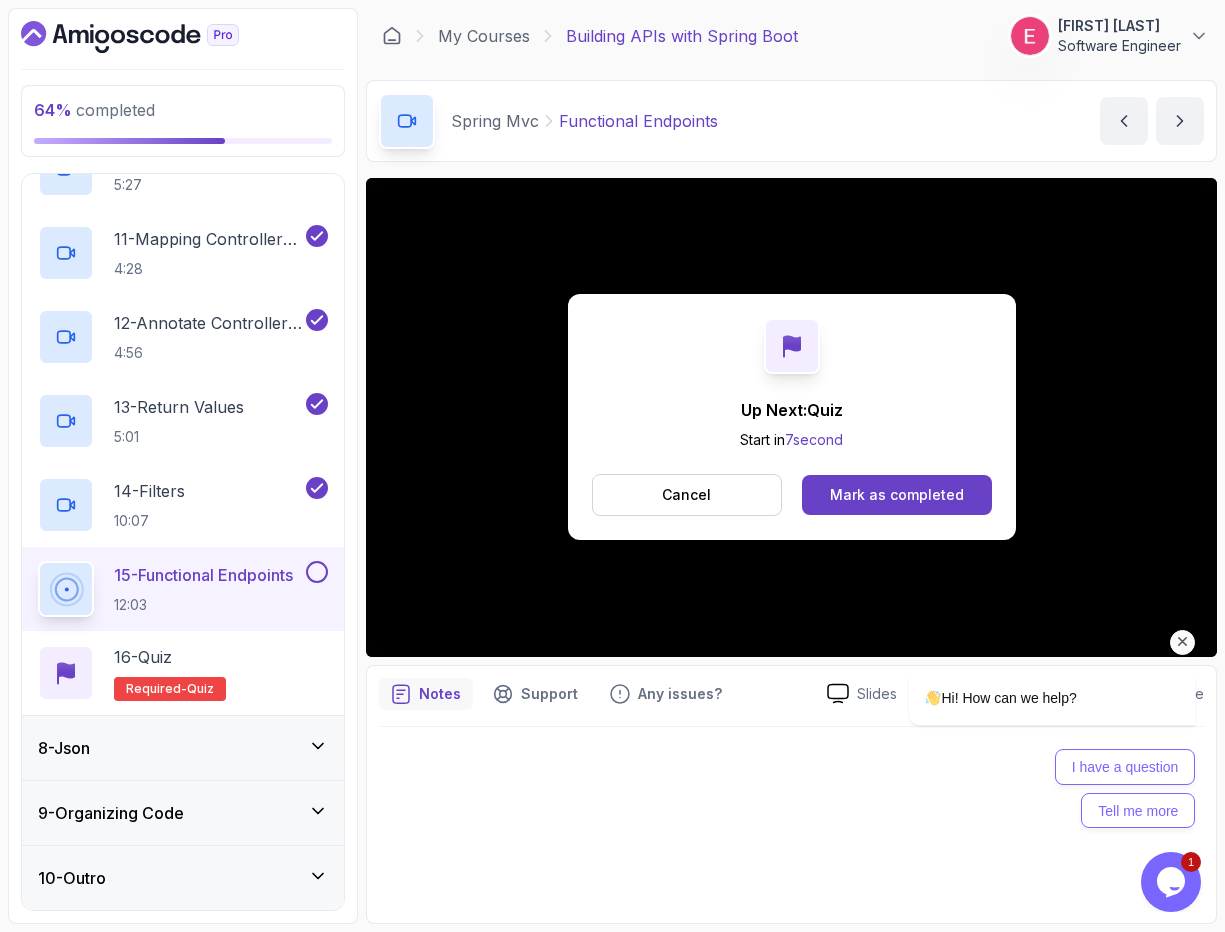 click on "Hi! How can we help? I have a question Tell me more" at bounding box center (1025, 630) 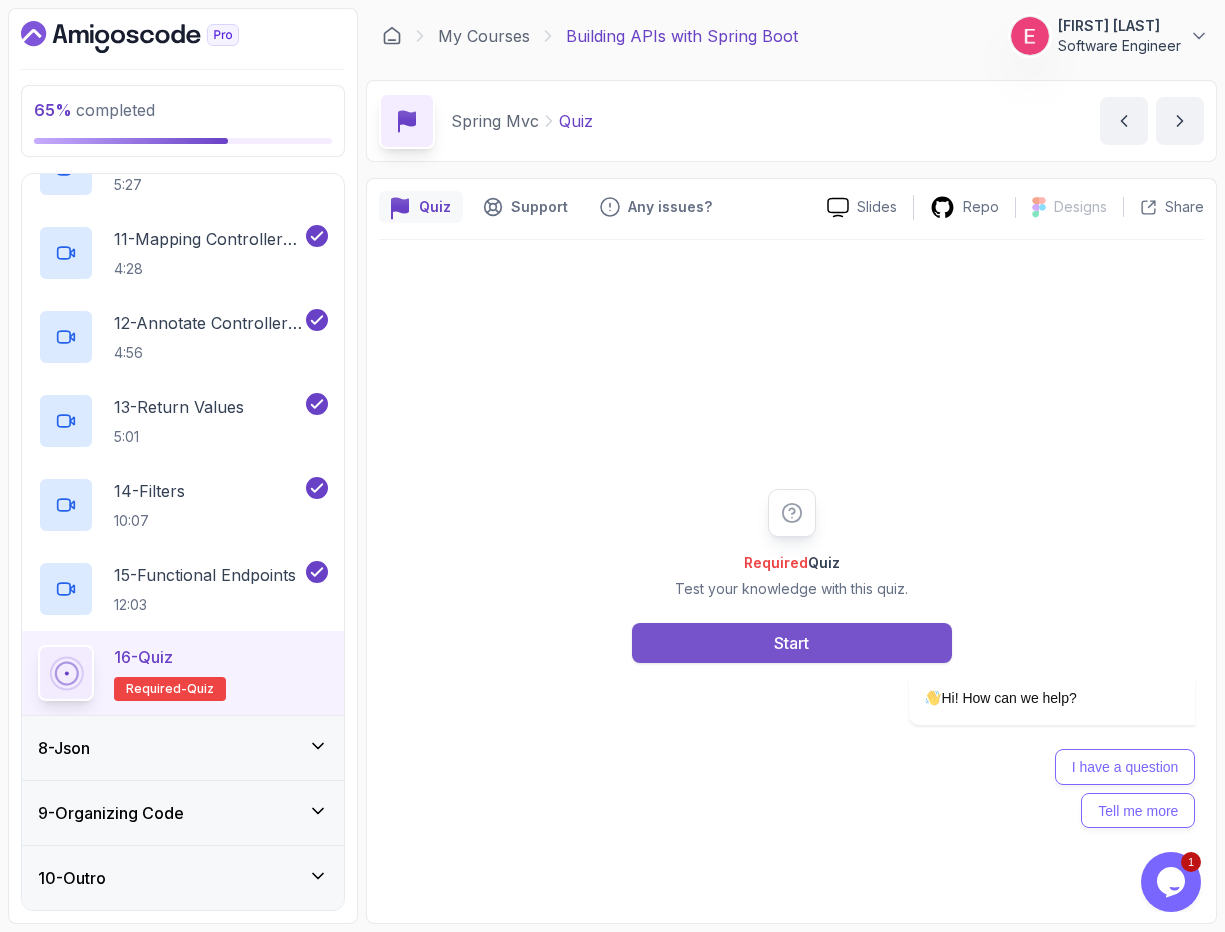click on "Start" at bounding box center [791, 643] 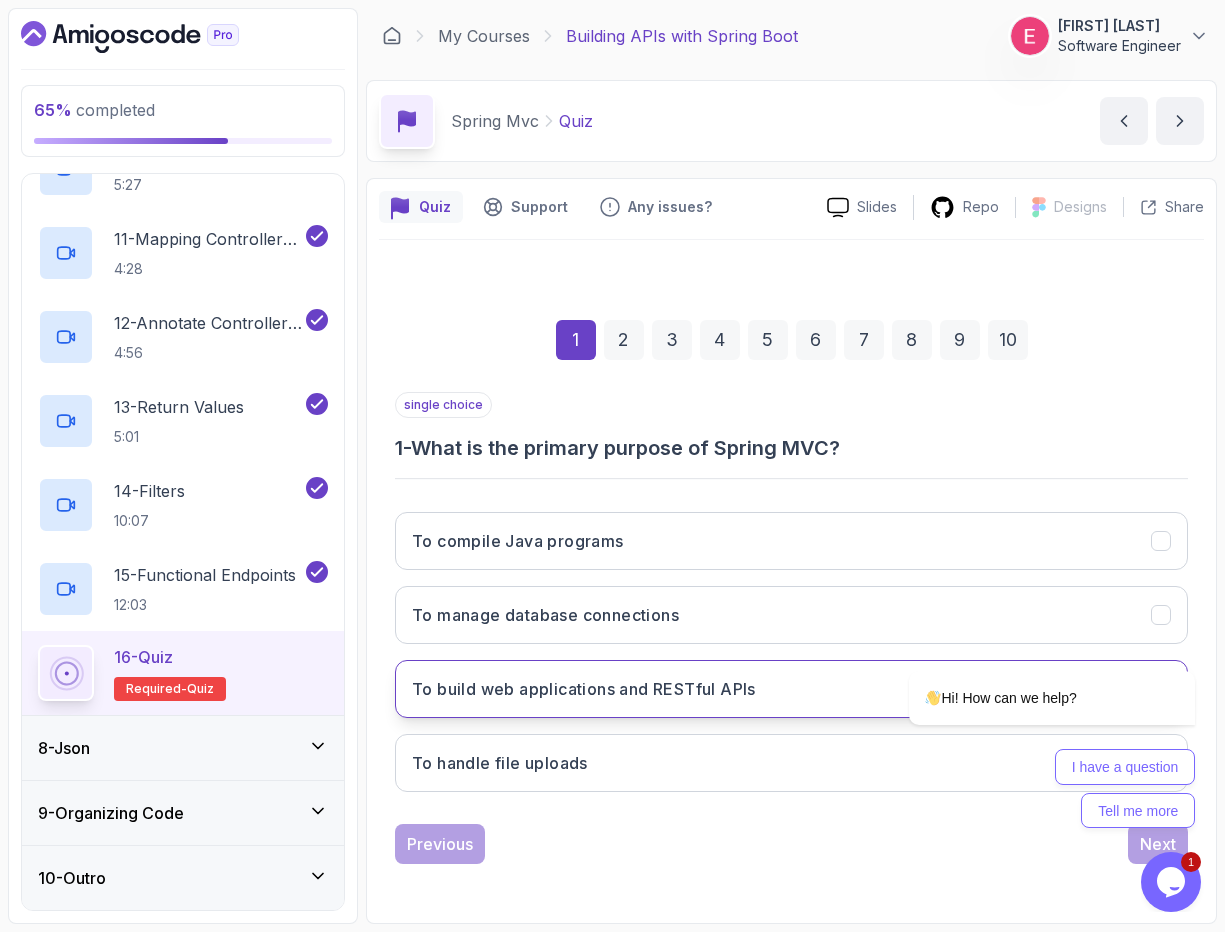 click on "To build web applications and RESTful APIs" at bounding box center (584, 689) 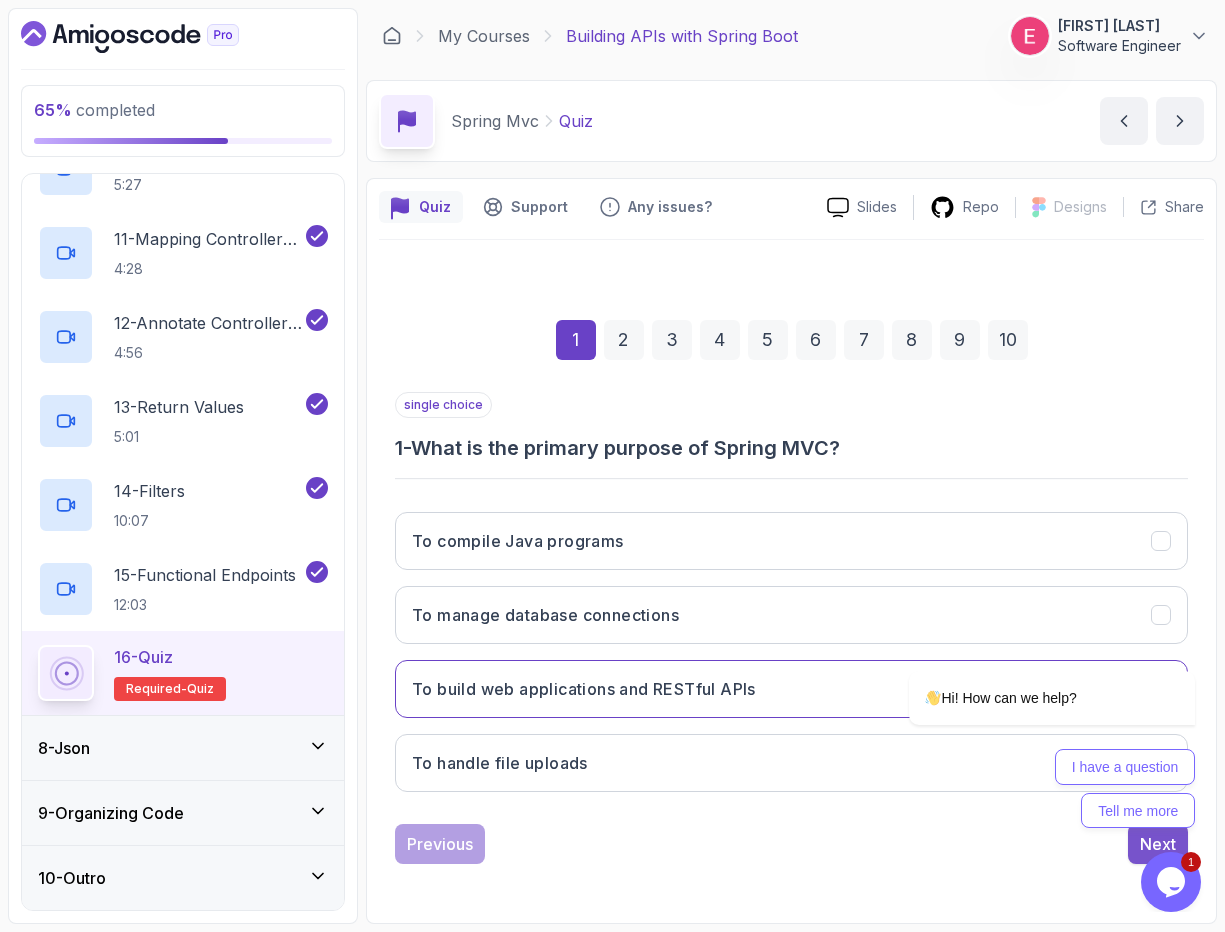 click on "Next" at bounding box center [1158, 844] 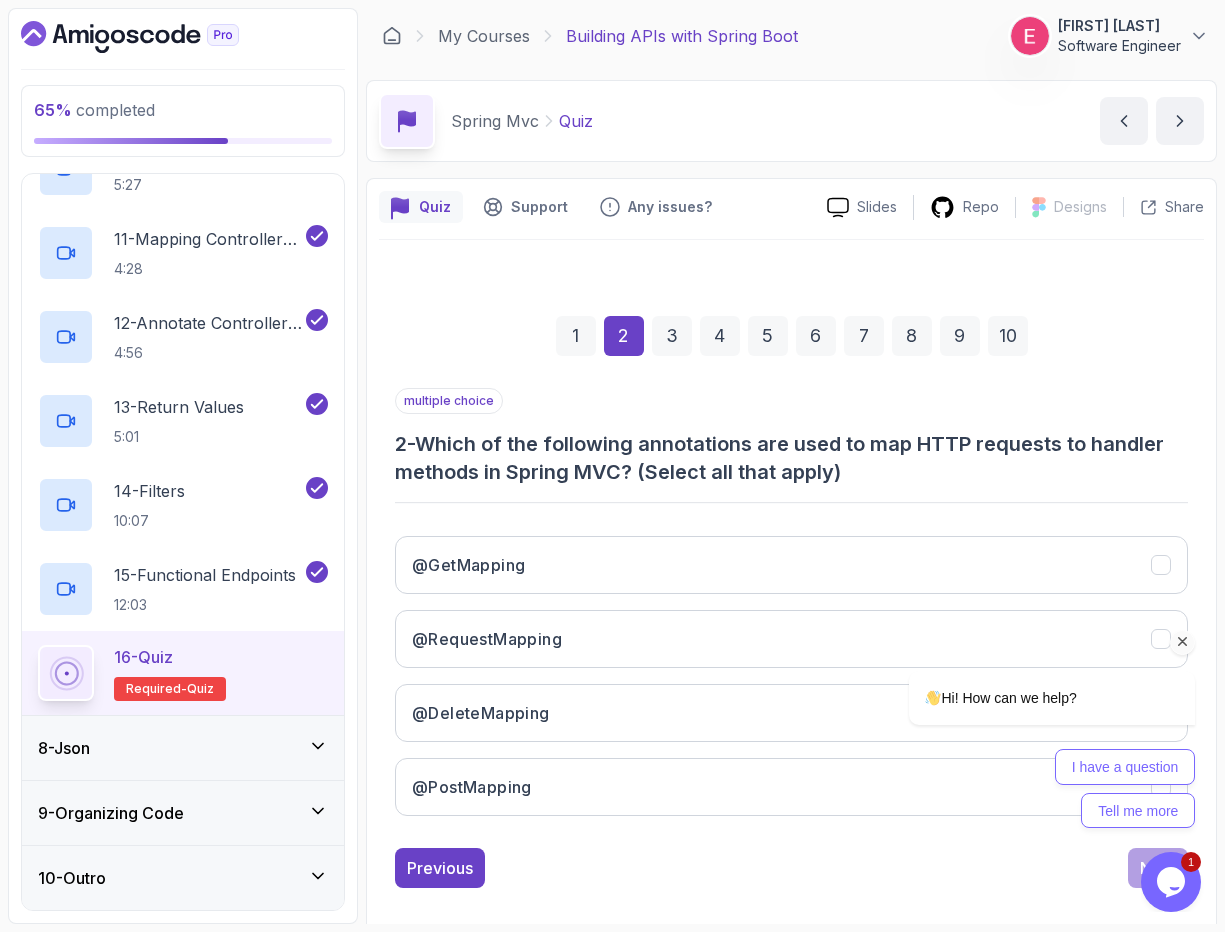 click on "Hi! How can we help? I have a question Tell me more" at bounding box center (1025, 630) 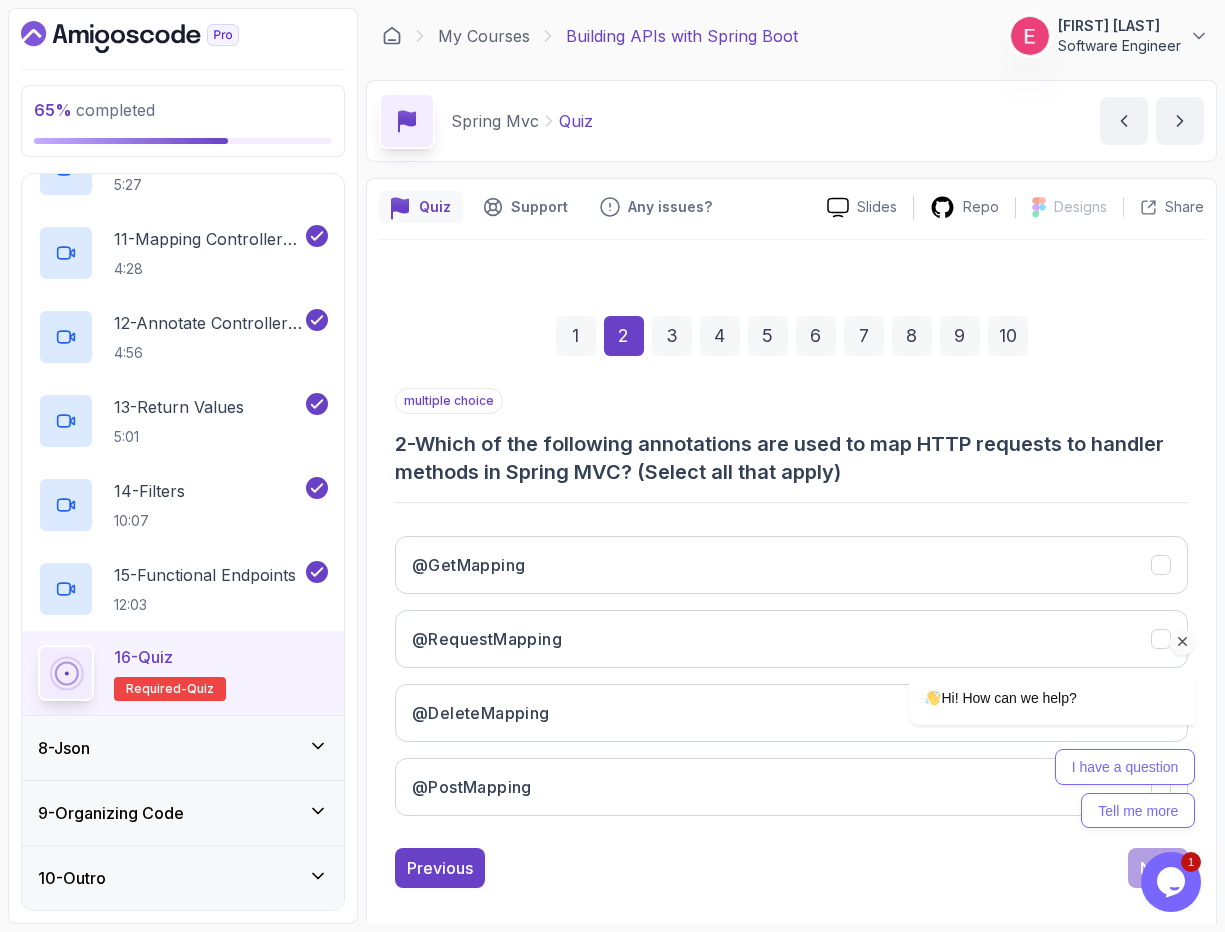 click on "Hi! How can we help? I have a question Tell me more" at bounding box center (1025, 630) 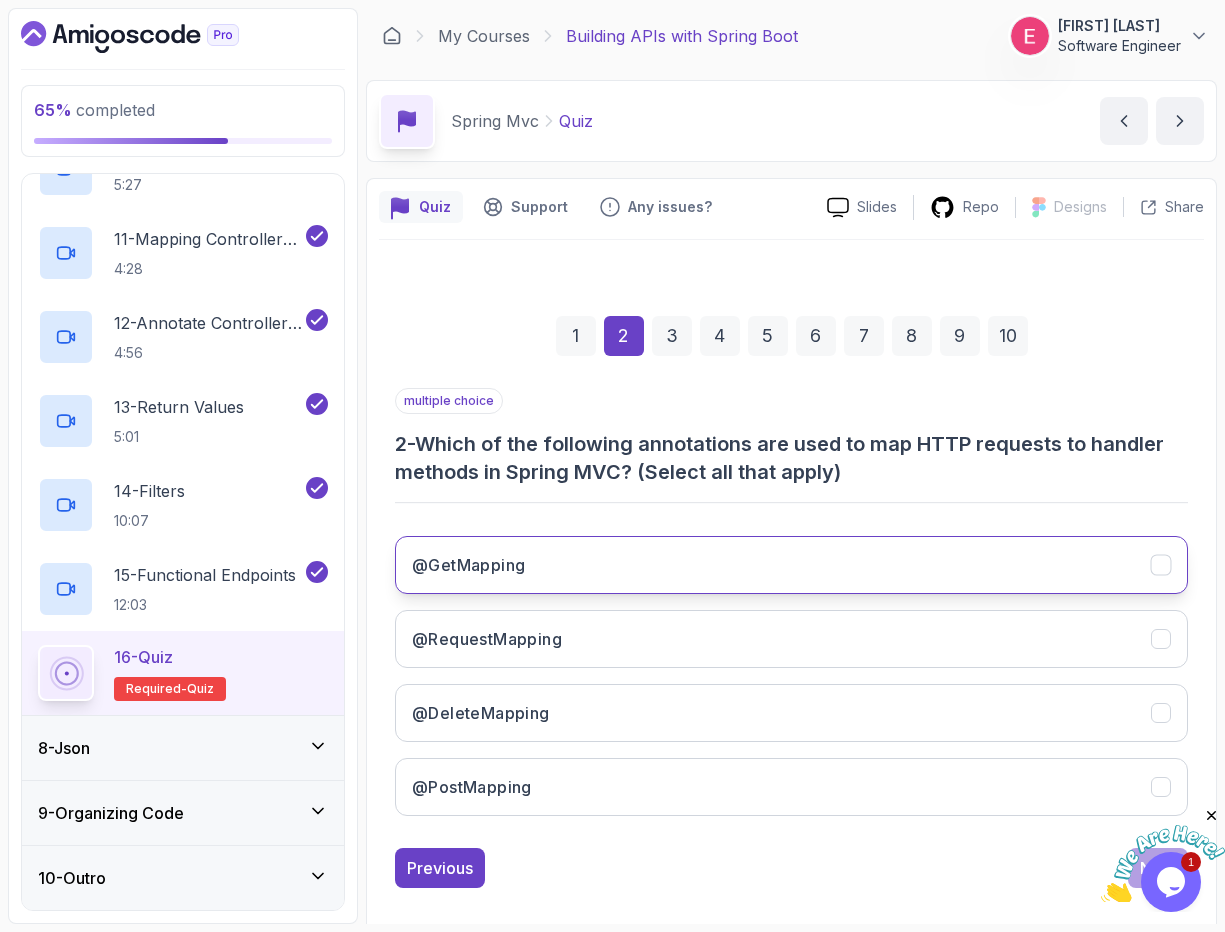 click on "@GetMapping" at bounding box center [791, 565] 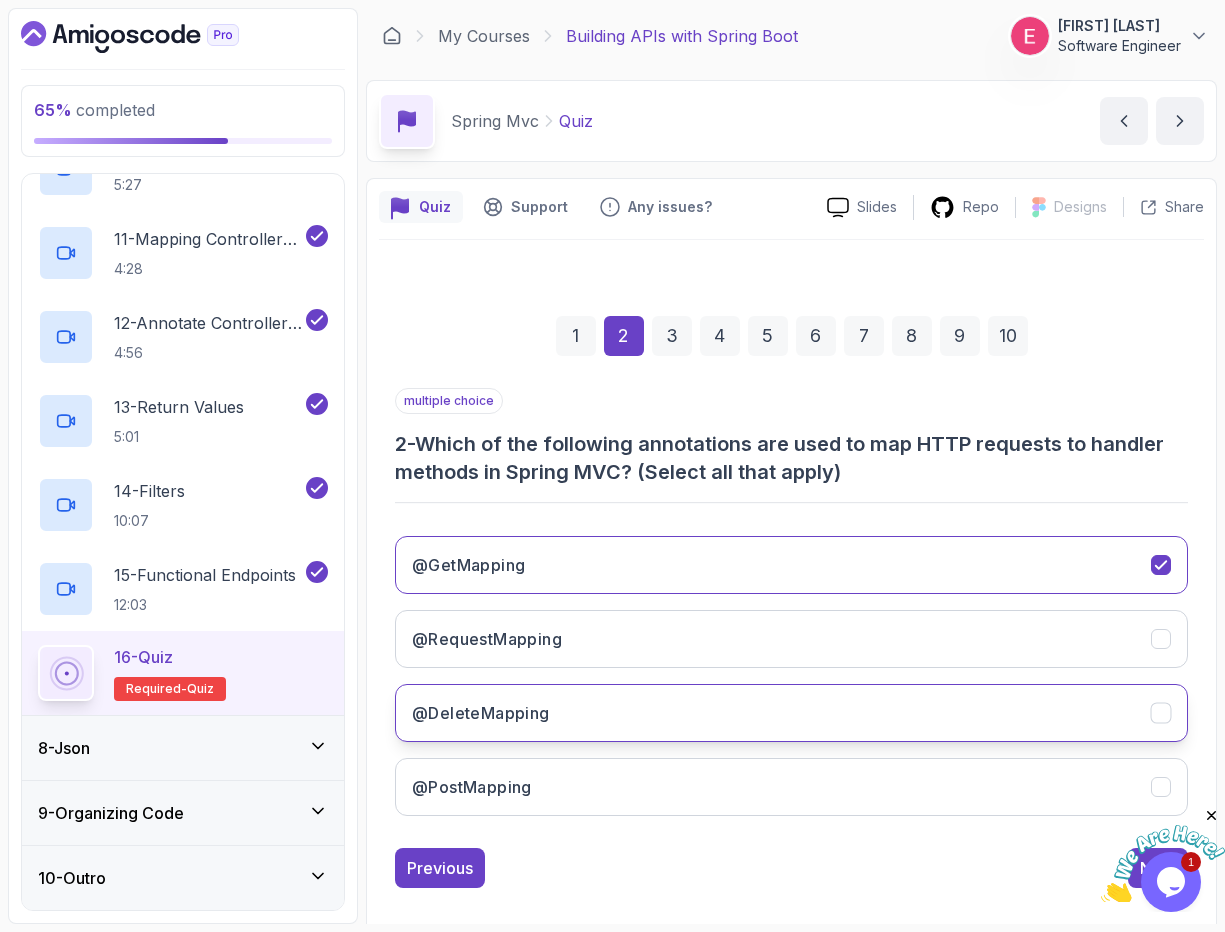 click 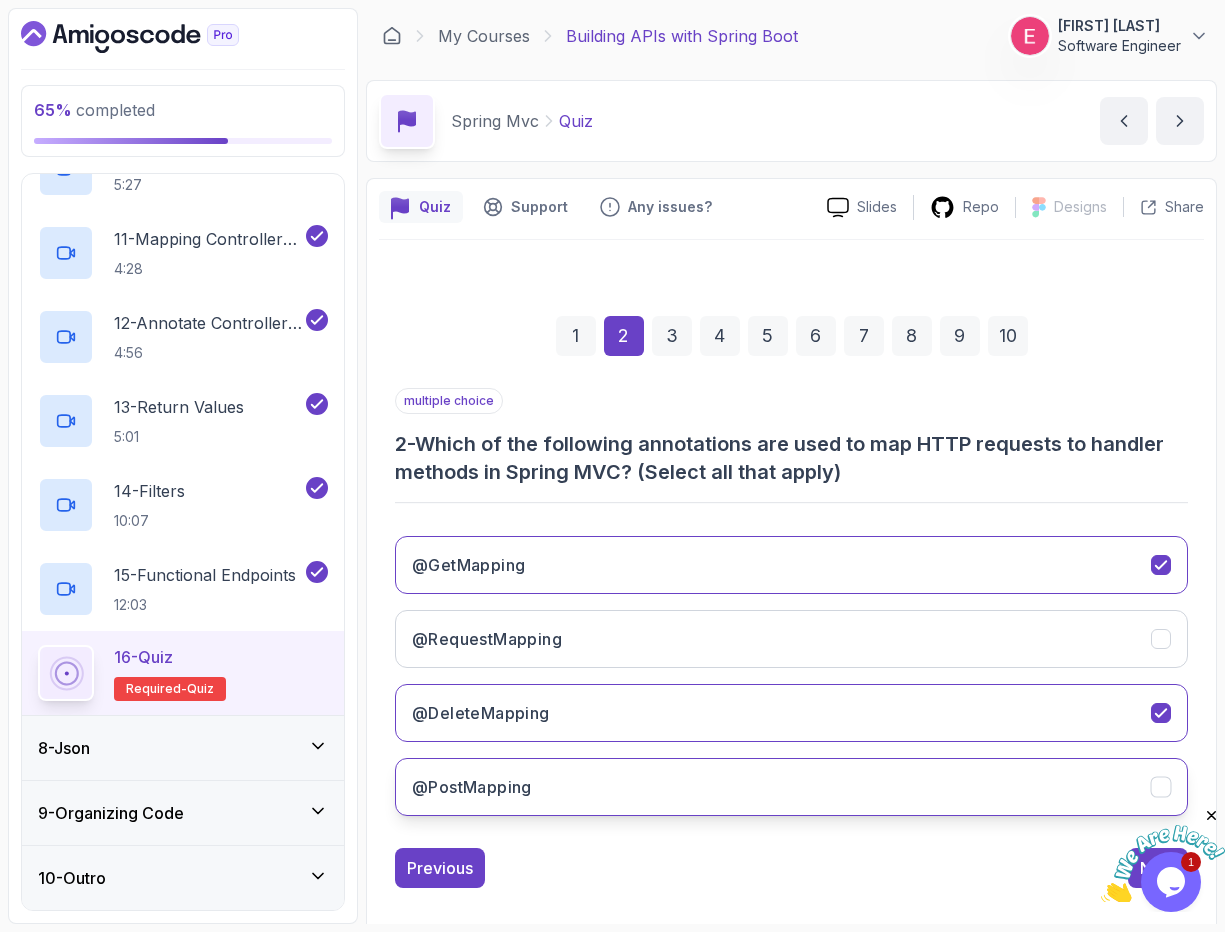 click 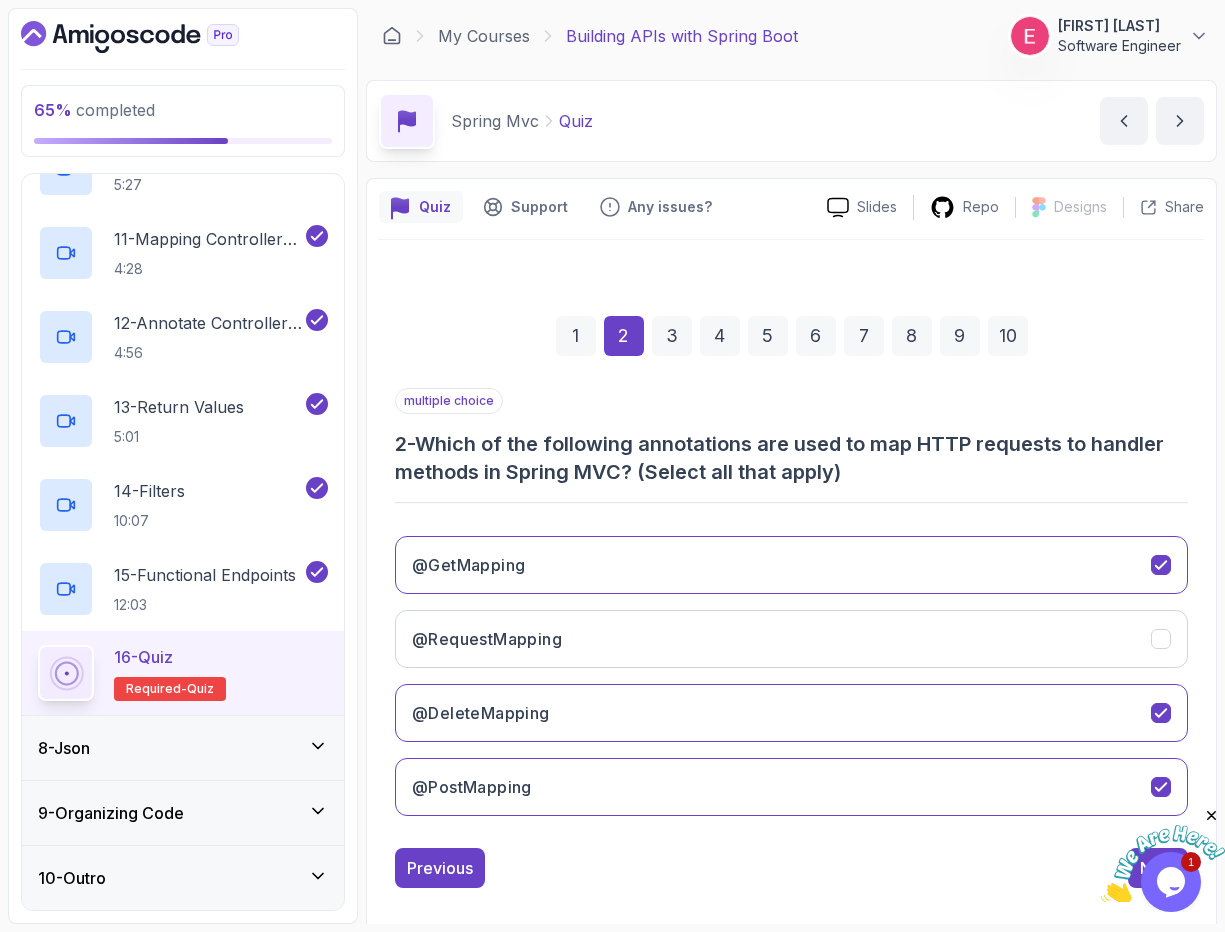 click at bounding box center (1212, 816) 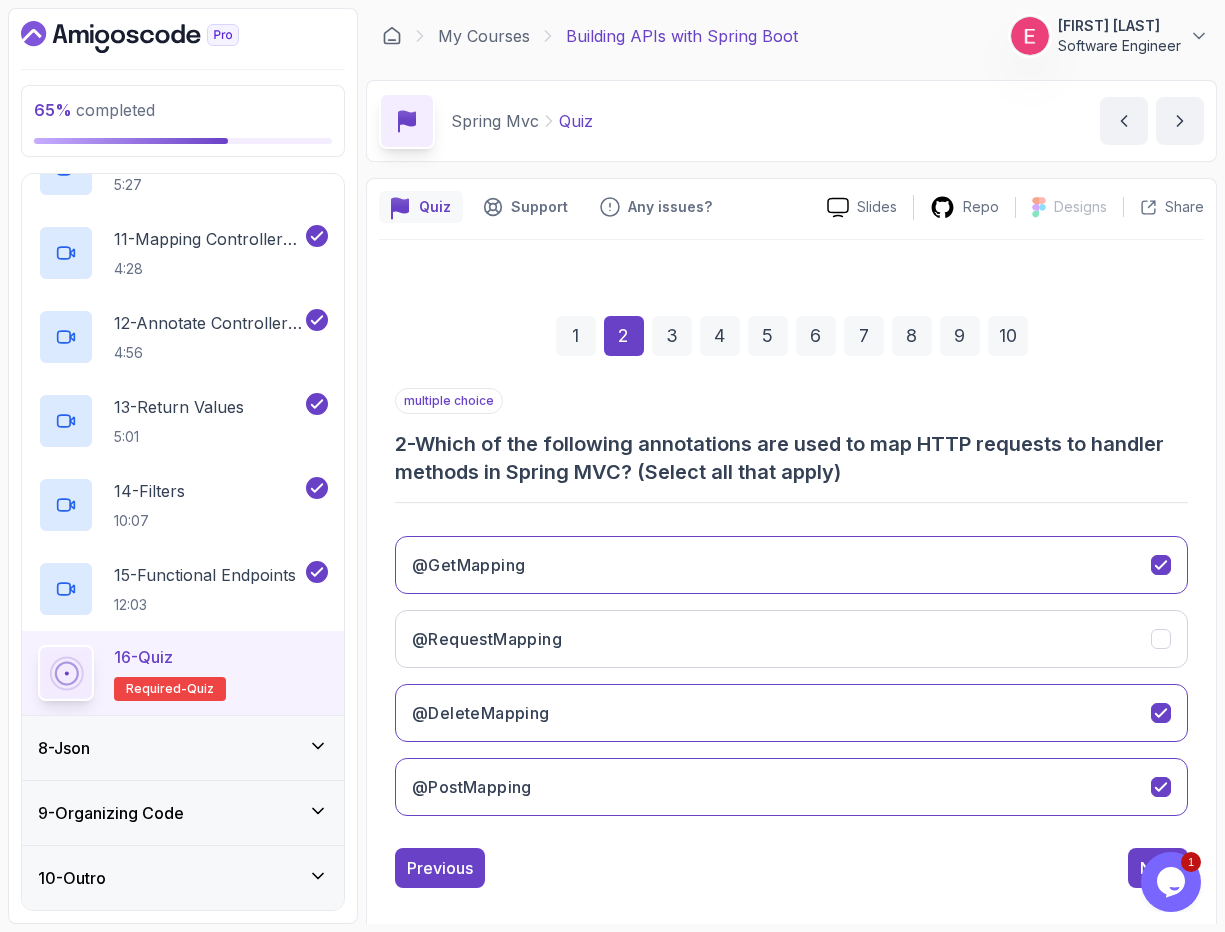 click on "Previous Next" at bounding box center (791, 868) 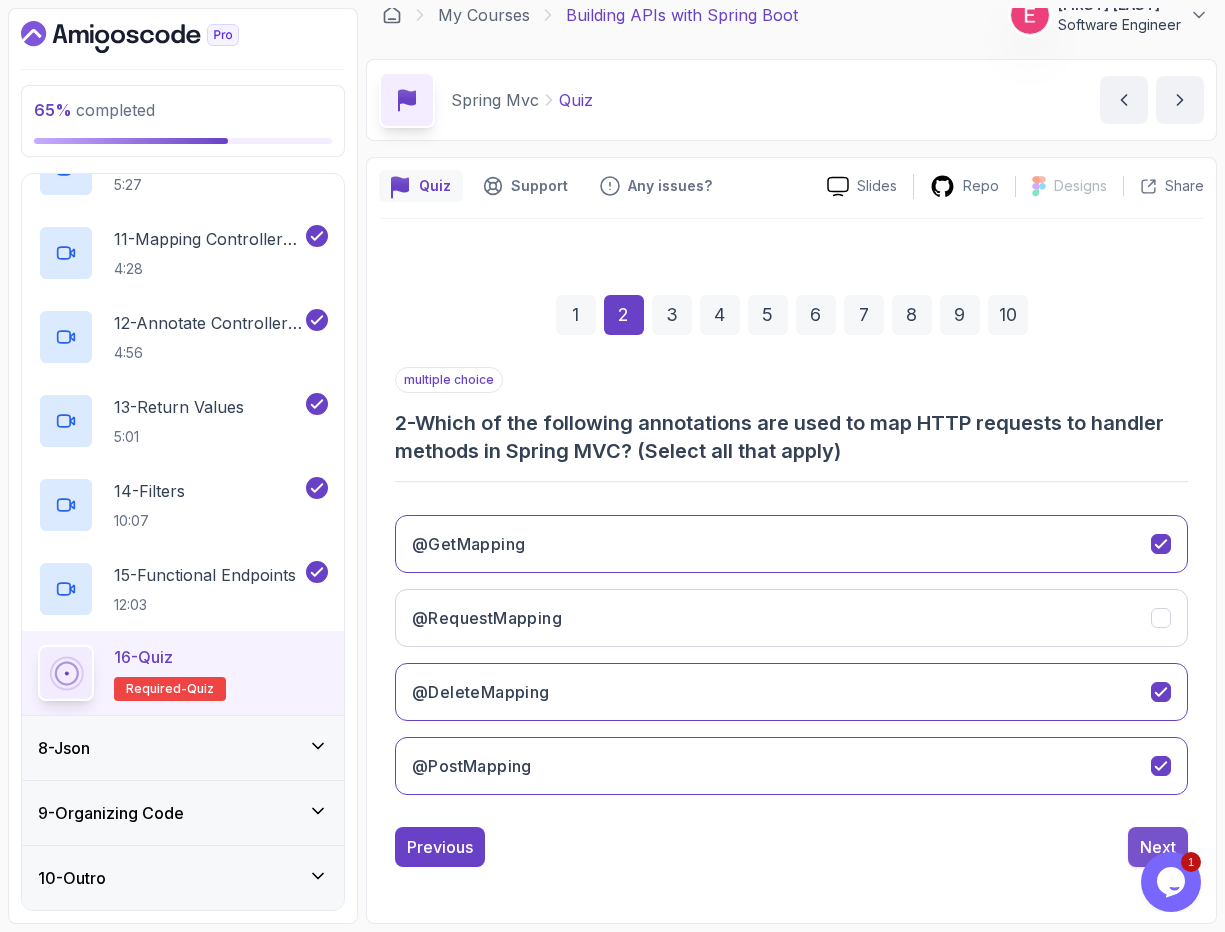 click on "Next" at bounding box center [1158, 847] 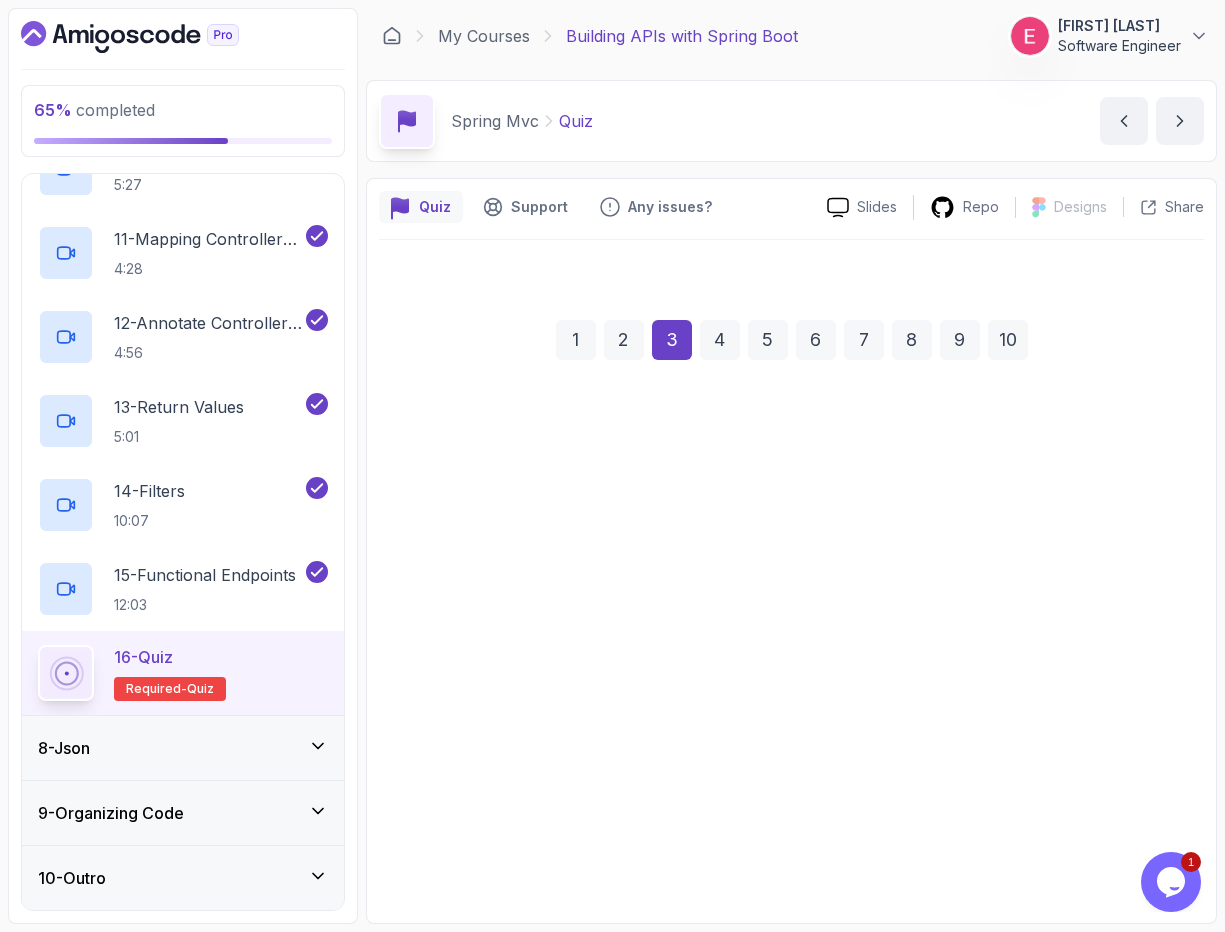 scroll, scrollTop: 0, scrollLeft: 0, axis: both 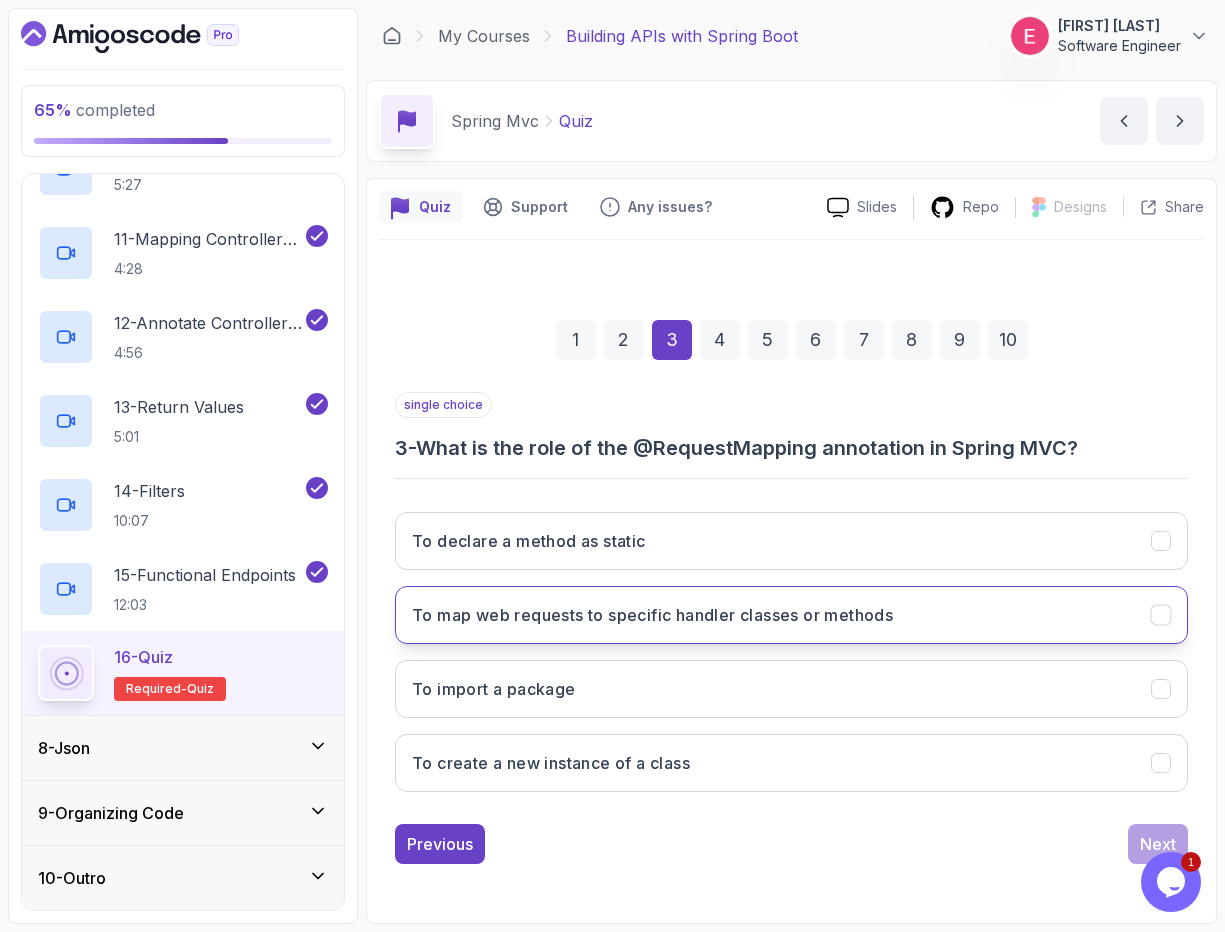 click on "To map web requests to specific handler classes or methods" at bounding box center (791, 615) 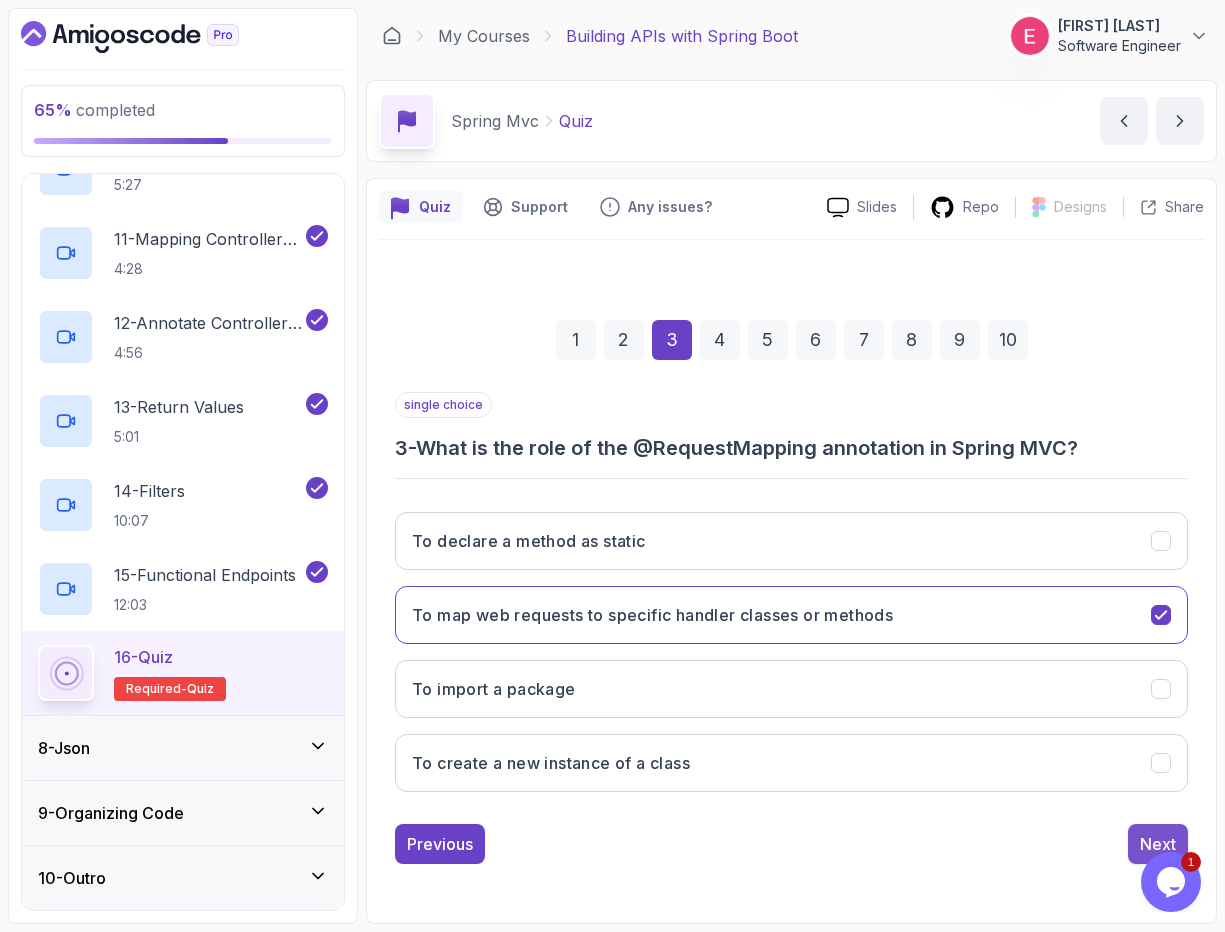 click on "Next" at bounding box center [1158, 844] 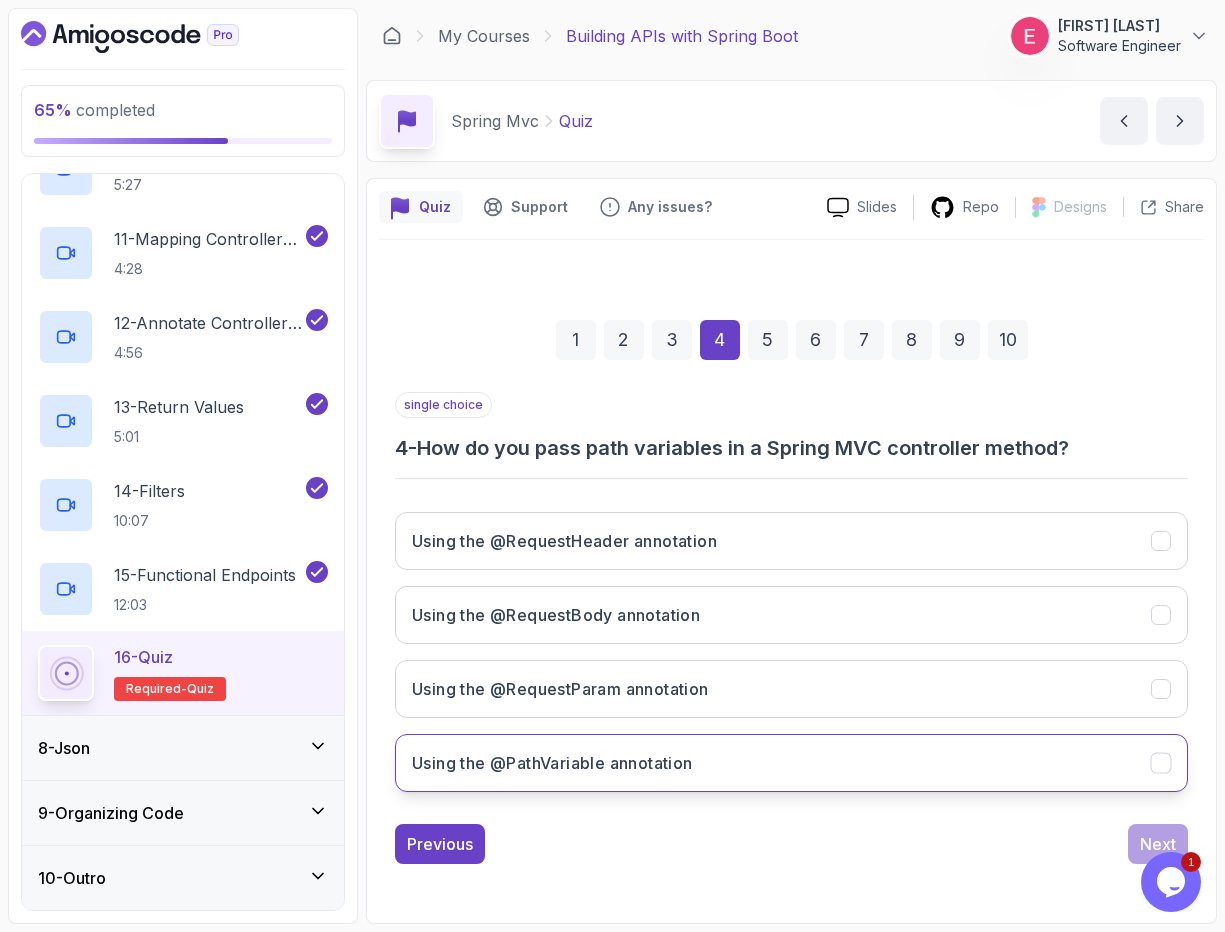 click on "Using the @PathVariable annotation" at bounding box center (791, 763) 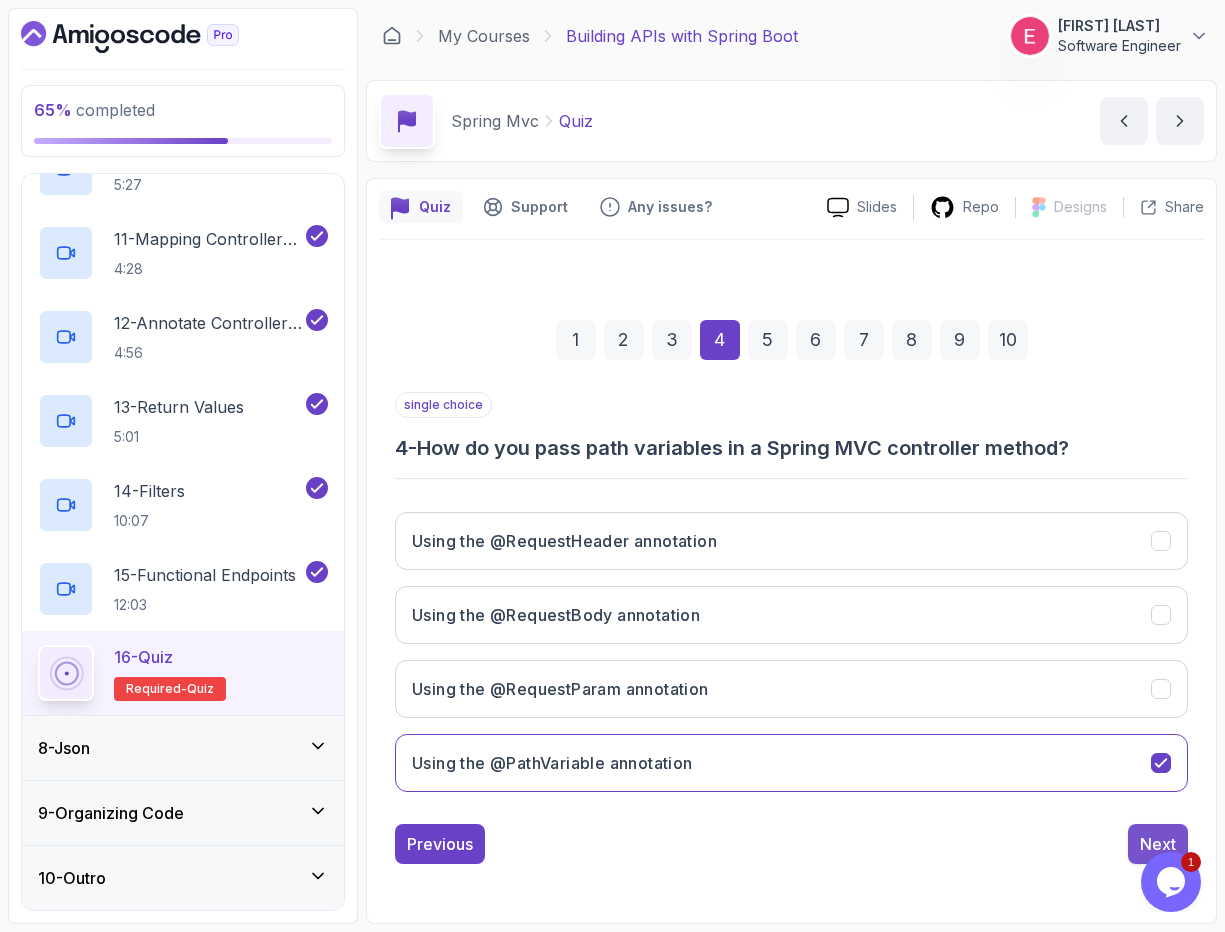 click on "Next" at bounding box center [1158, 844] 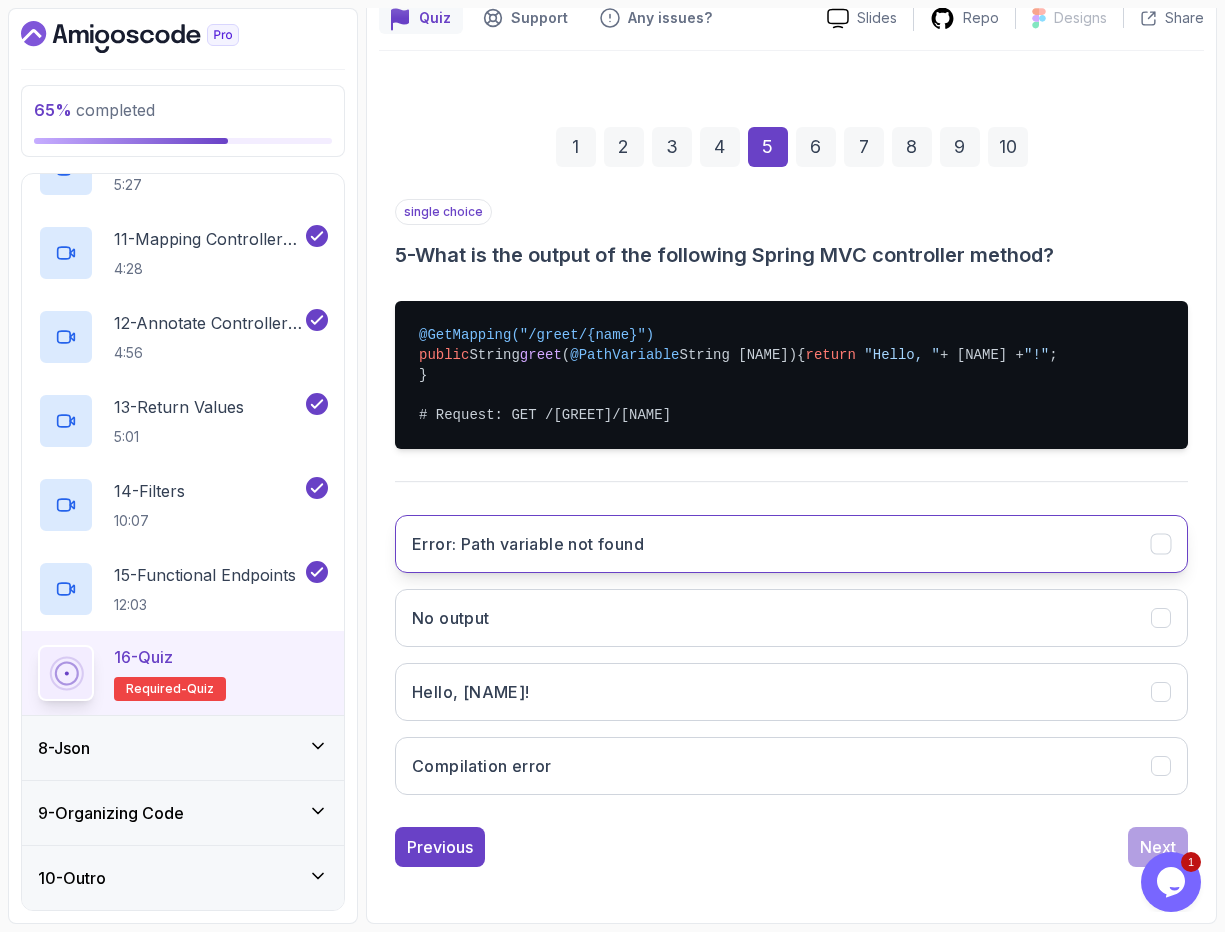 scroll, scrollTop: 208, scrollLeft: 0, axis: vertical 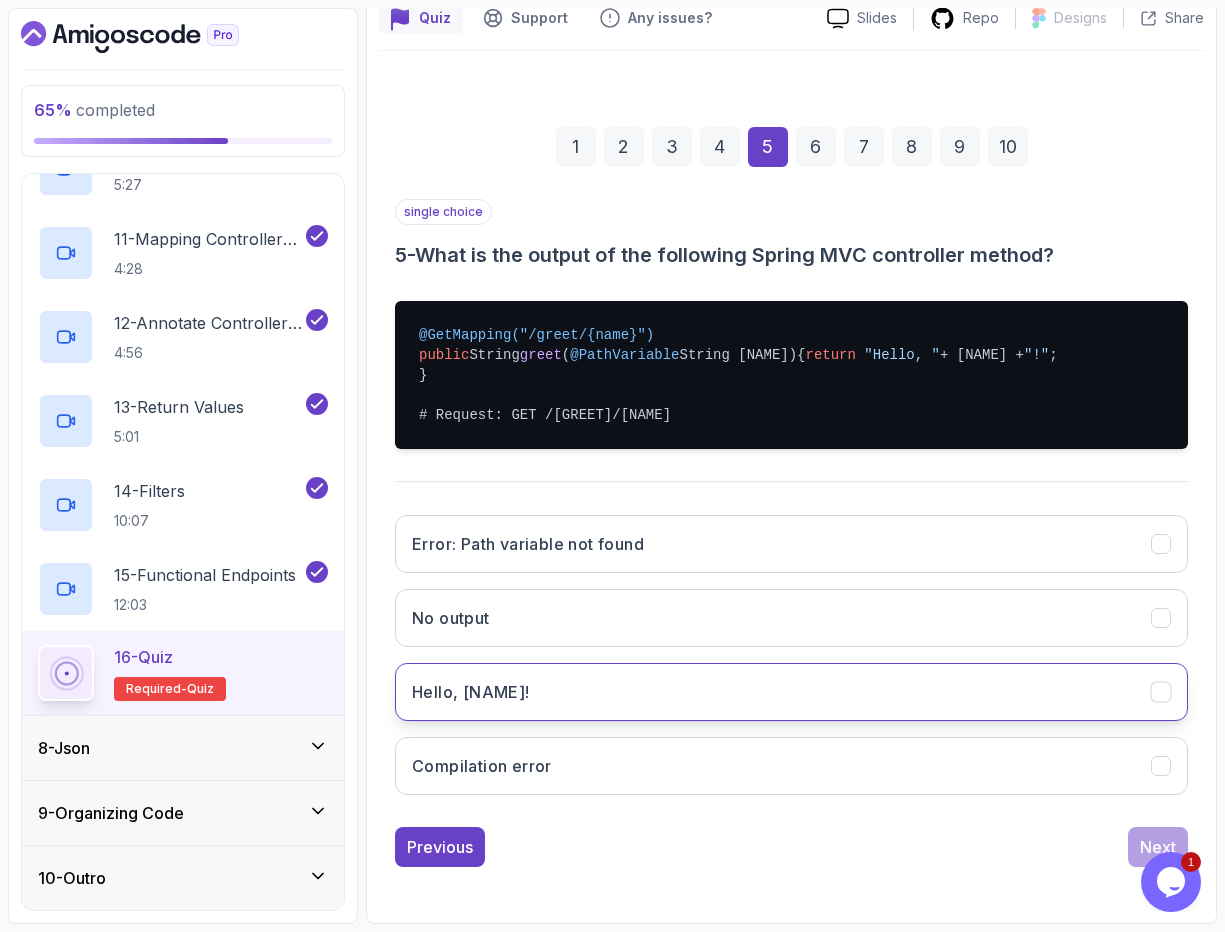 click on "Hello, [NAME]!" at bounding box center [791, 692] 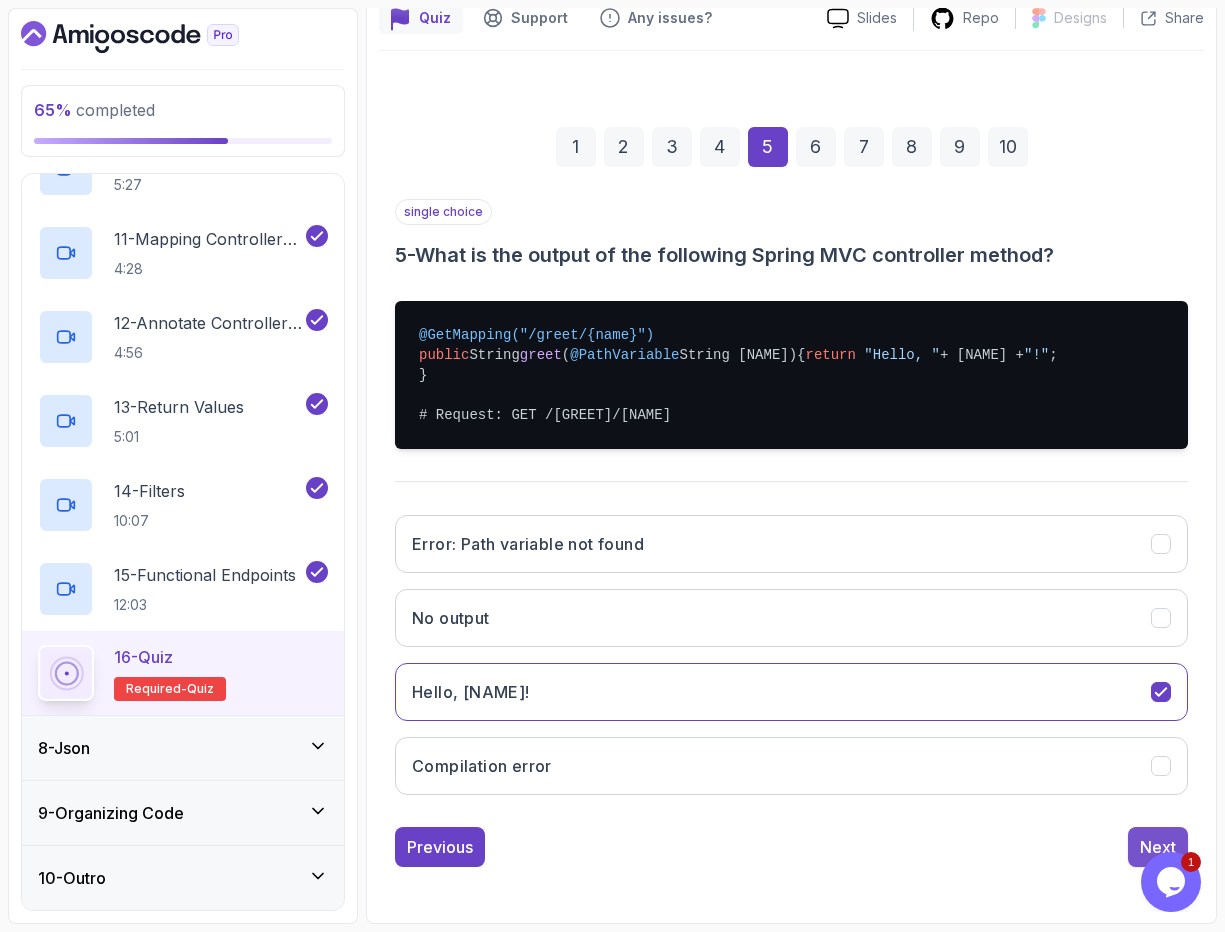 click on "Next" at bounding box center [1158, 847] 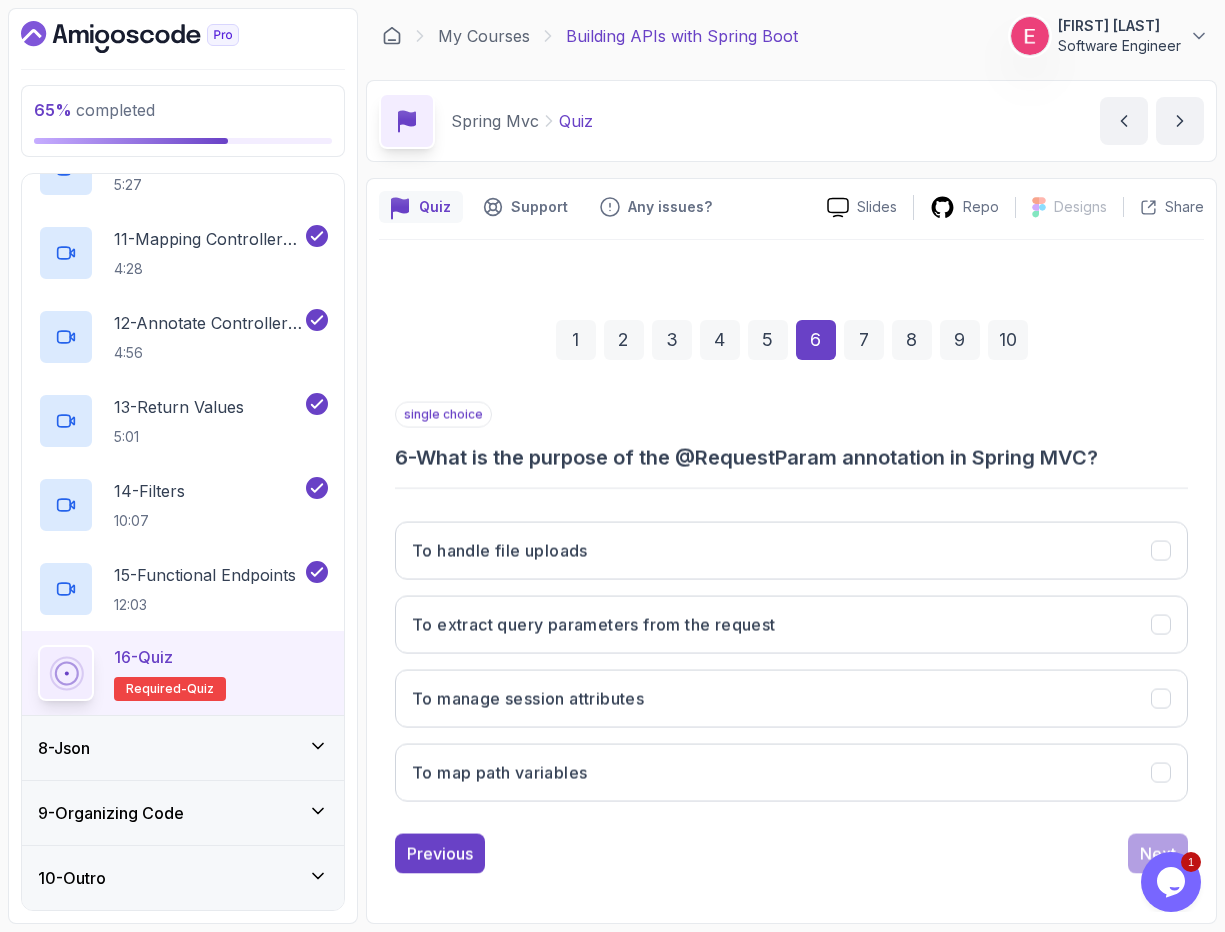 scroll, scrollTop: 0, scrollLeft: 0, axis: both 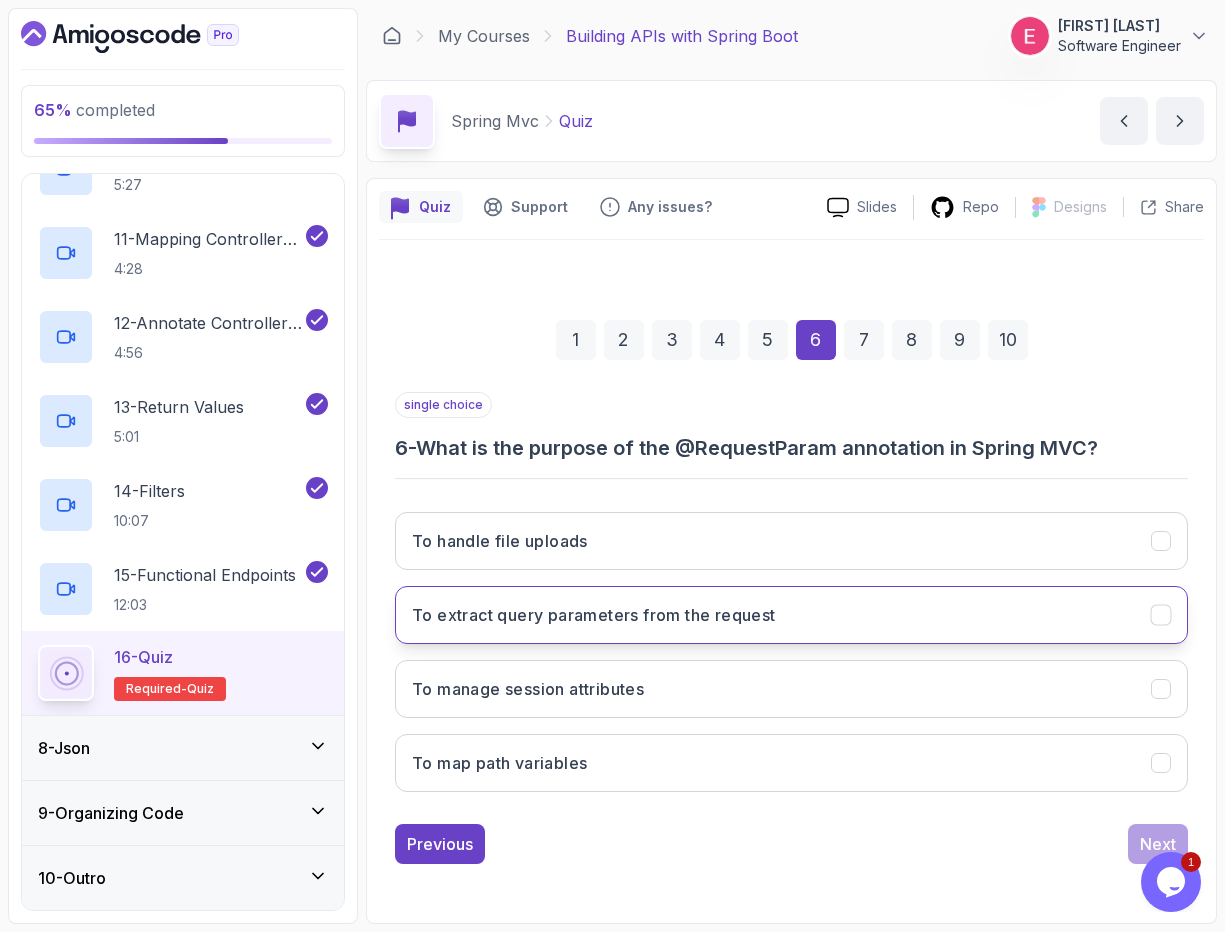 click on "To extract query parameters from the request" at bounding box center [791, 615] 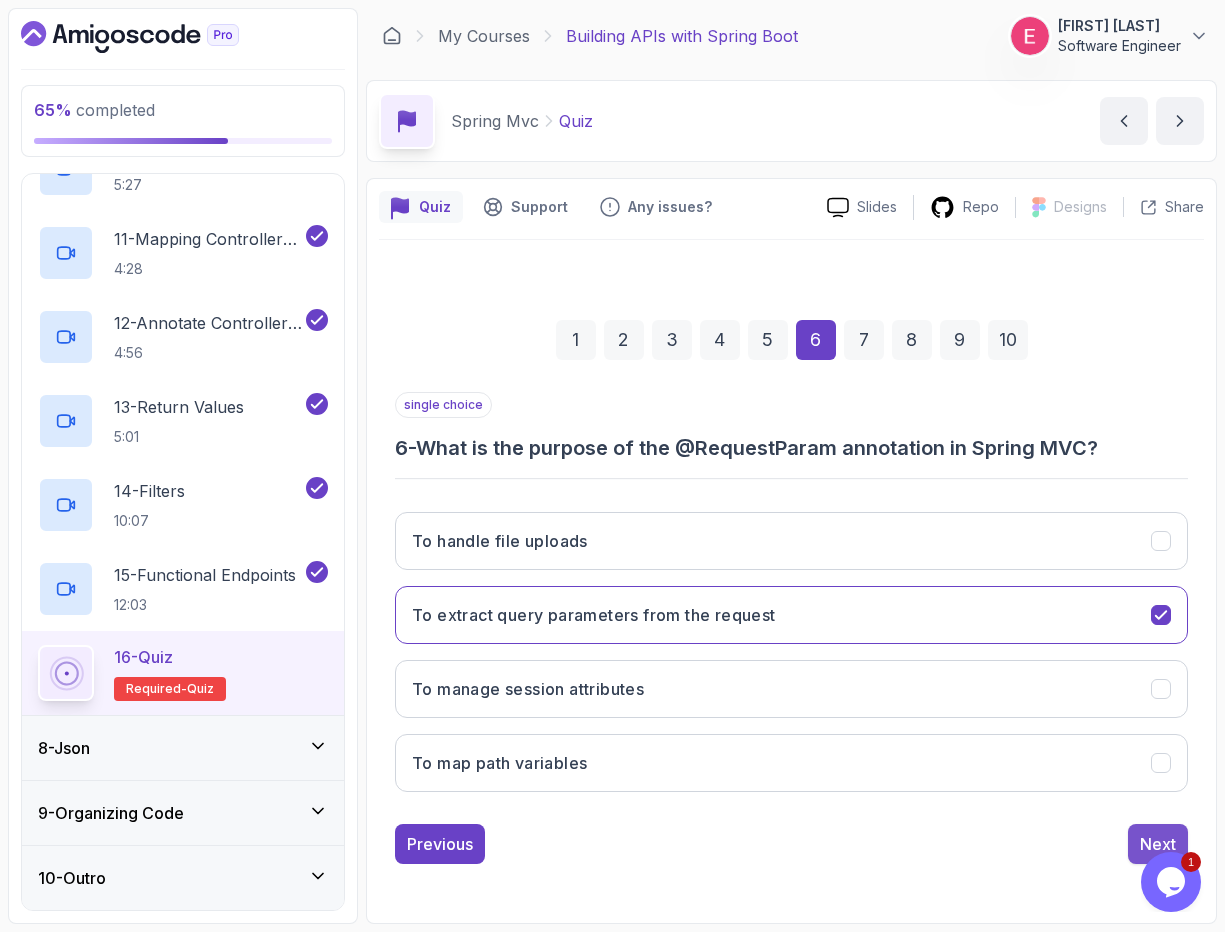 click on "Next" at bounding box center (1158, 844) 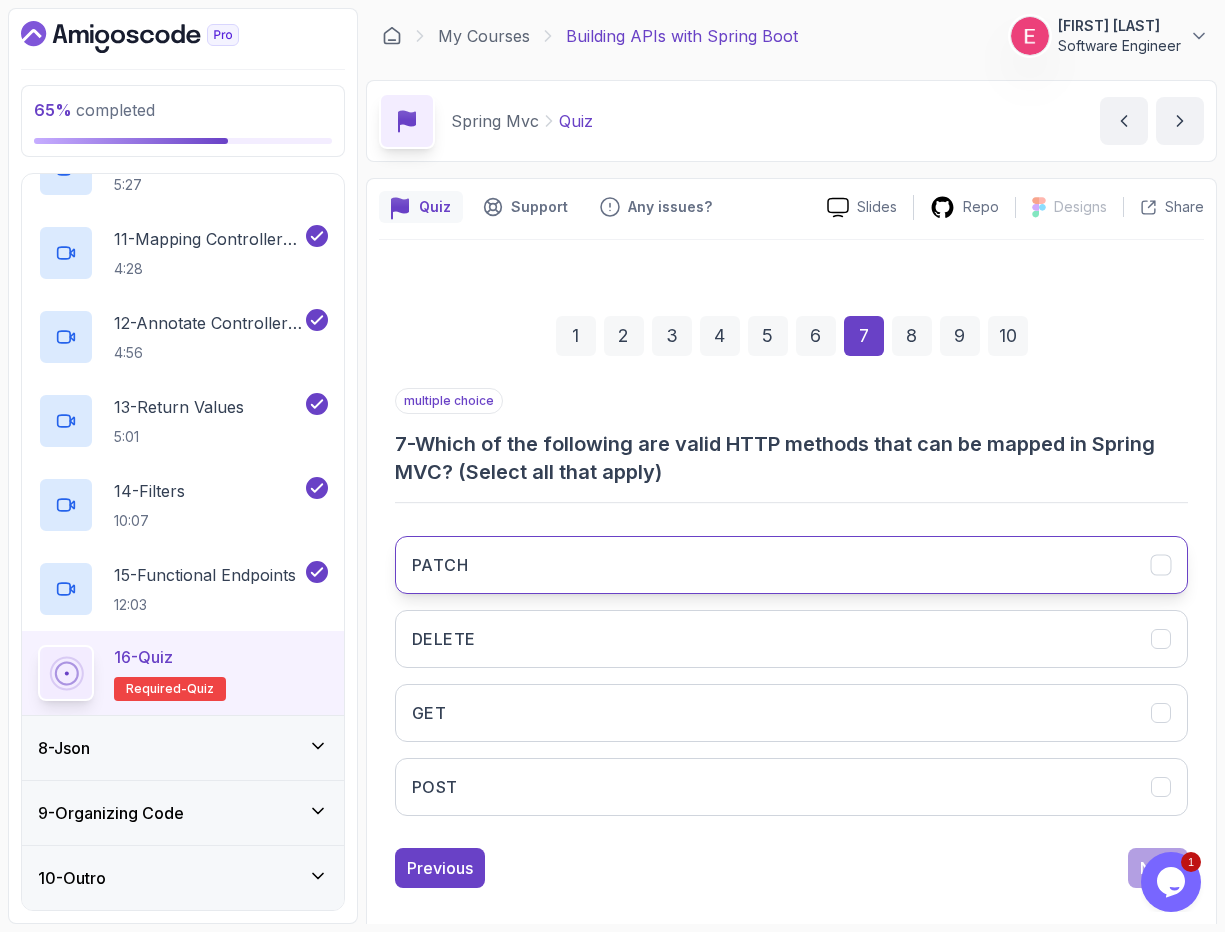 click 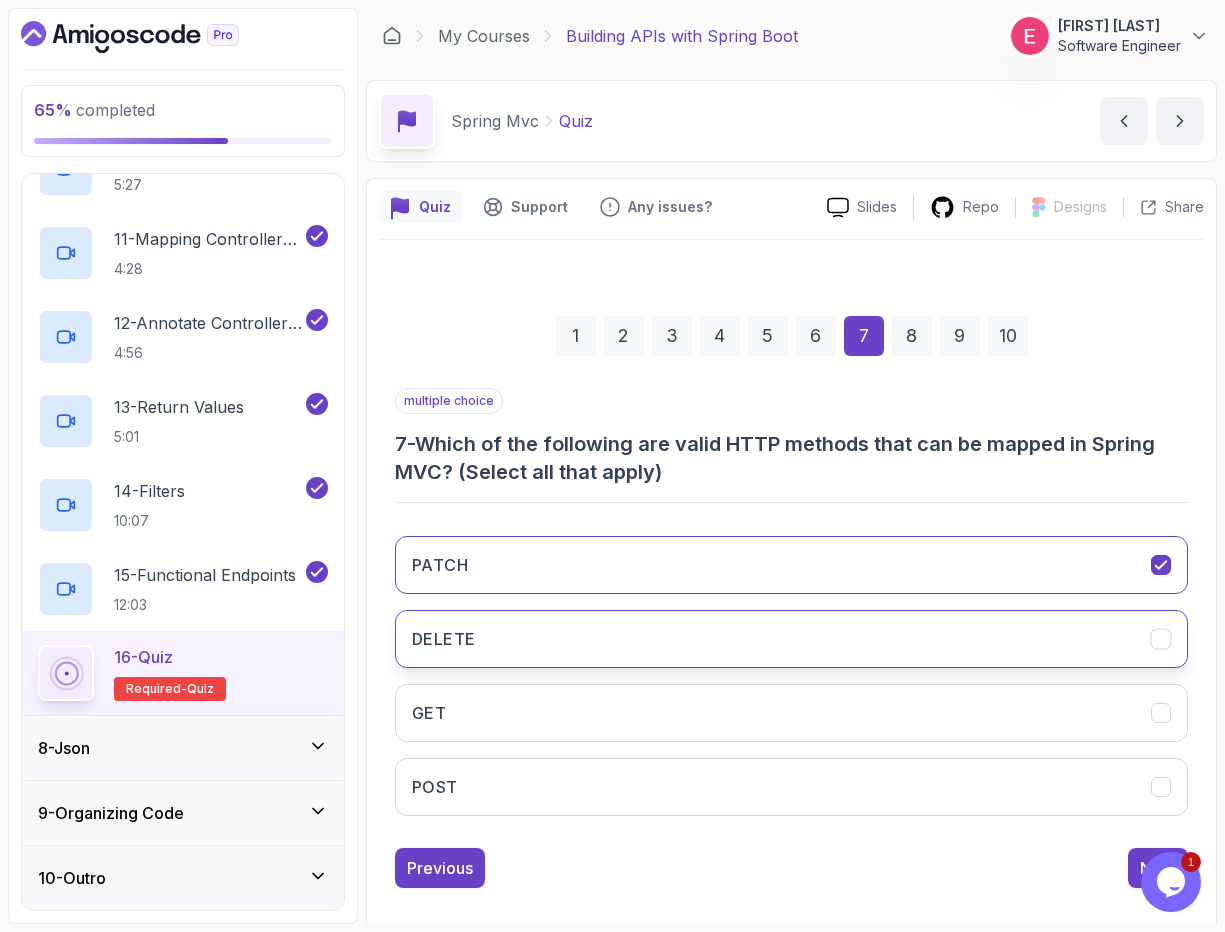 click on "DELETE" at bounding box center (791, 639) 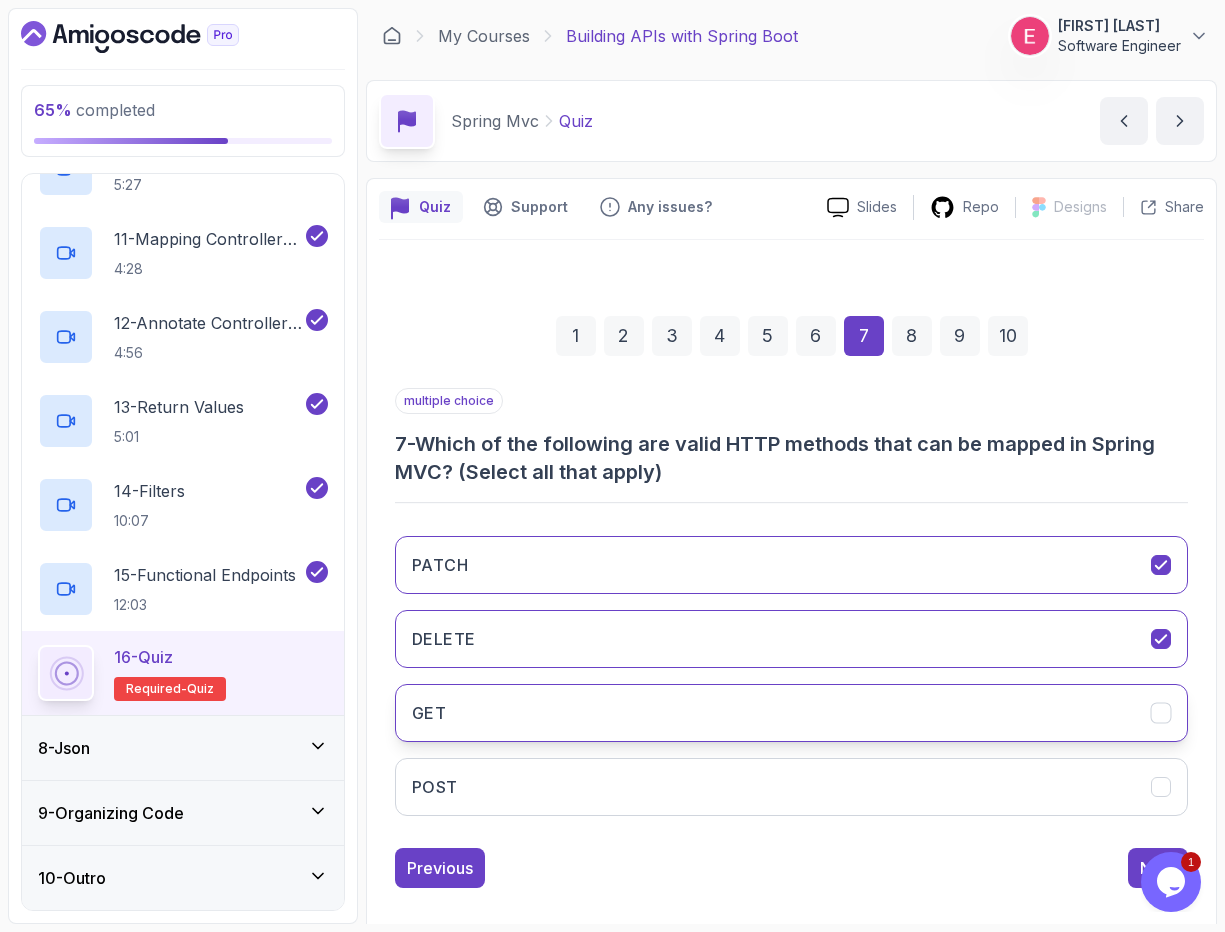 click 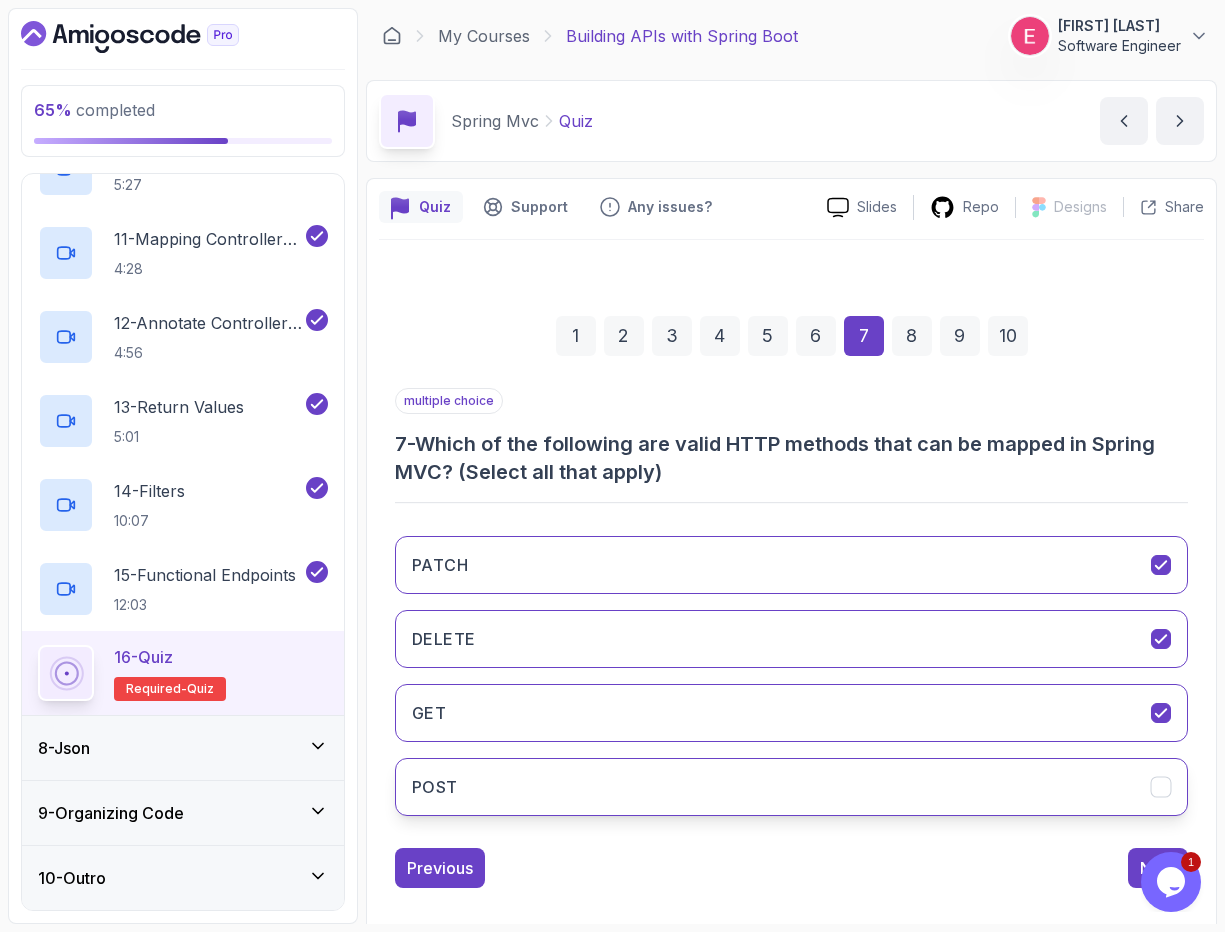 click on "POST" at bounding box center (791, 787) 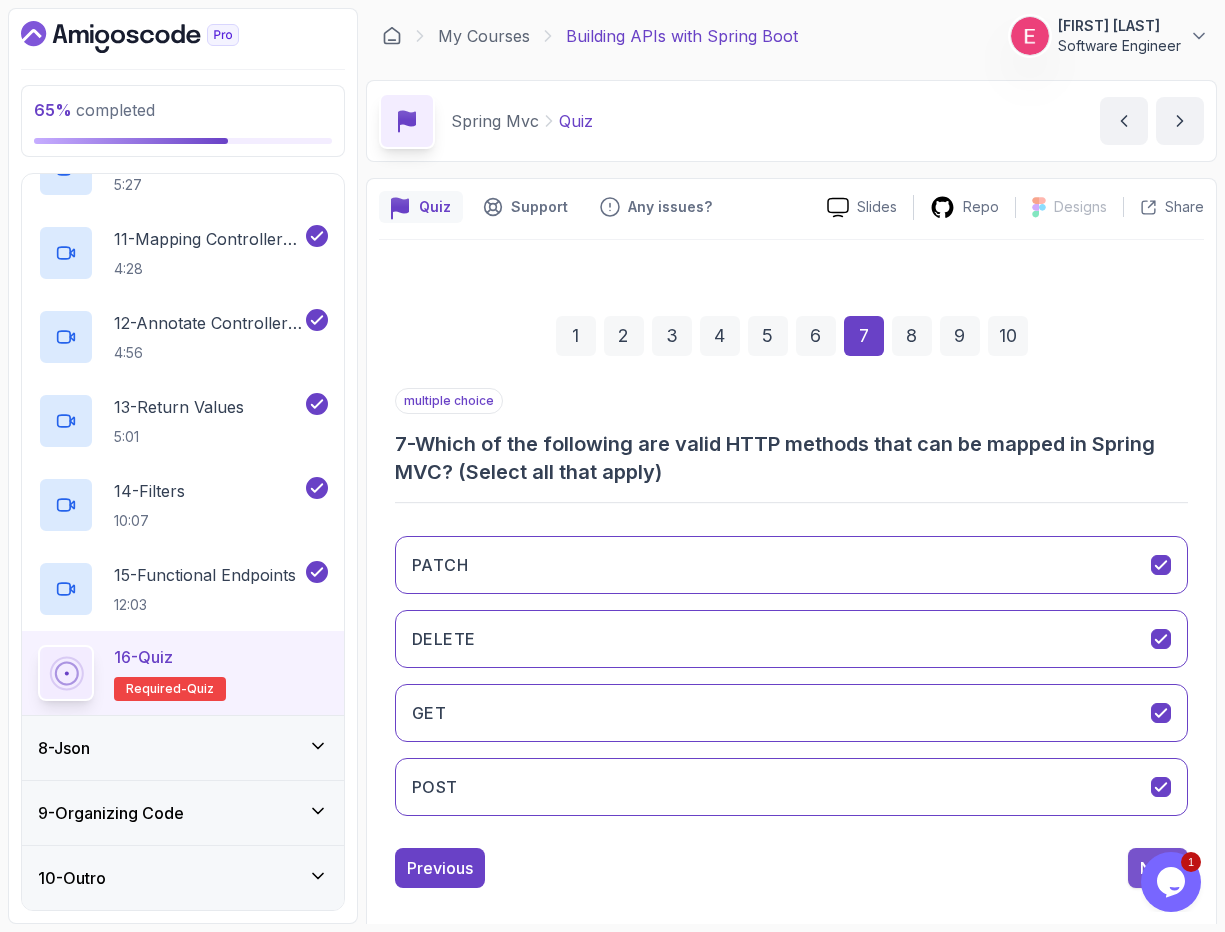 click on "Next" at bounding box center (1158, 868) 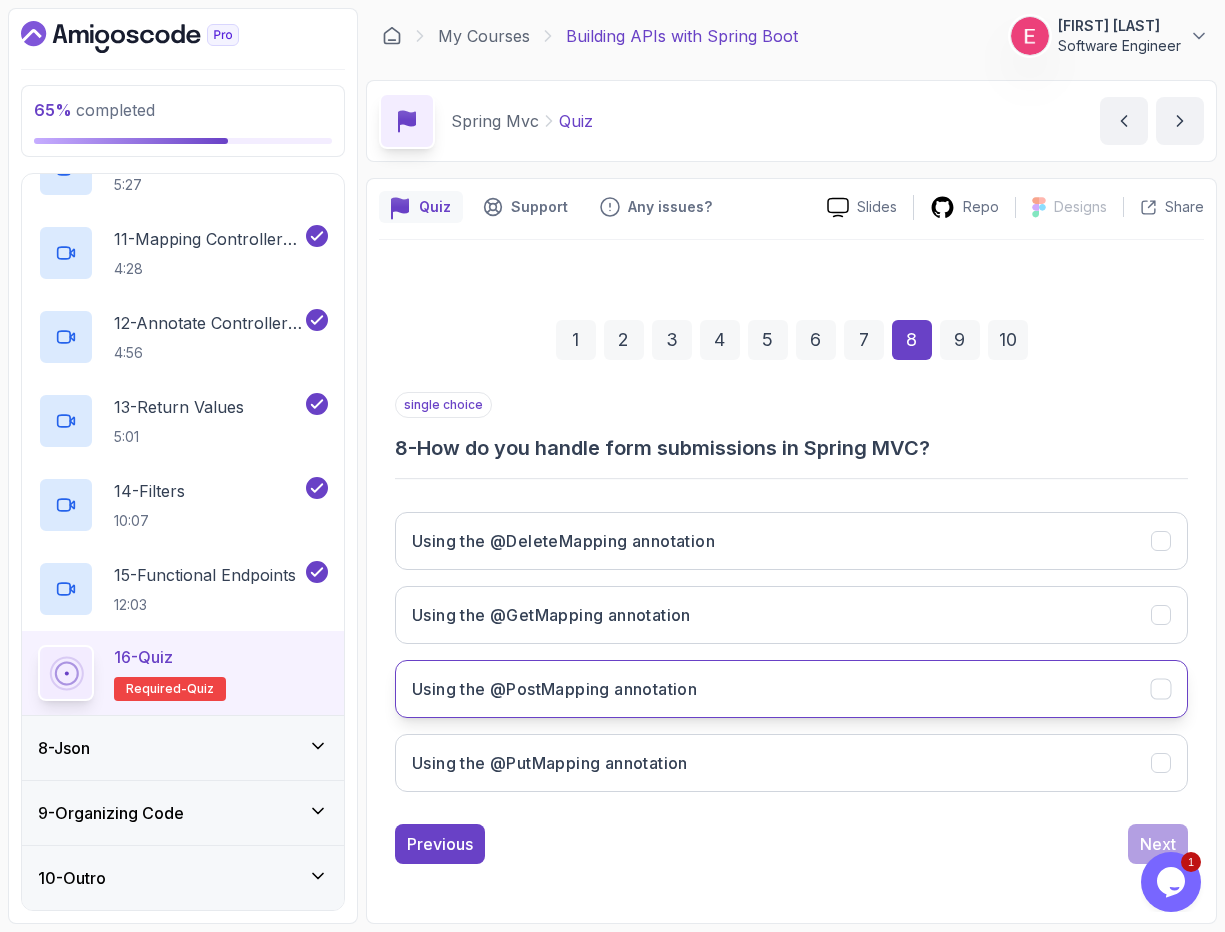click at bounding box center (1161, 688) 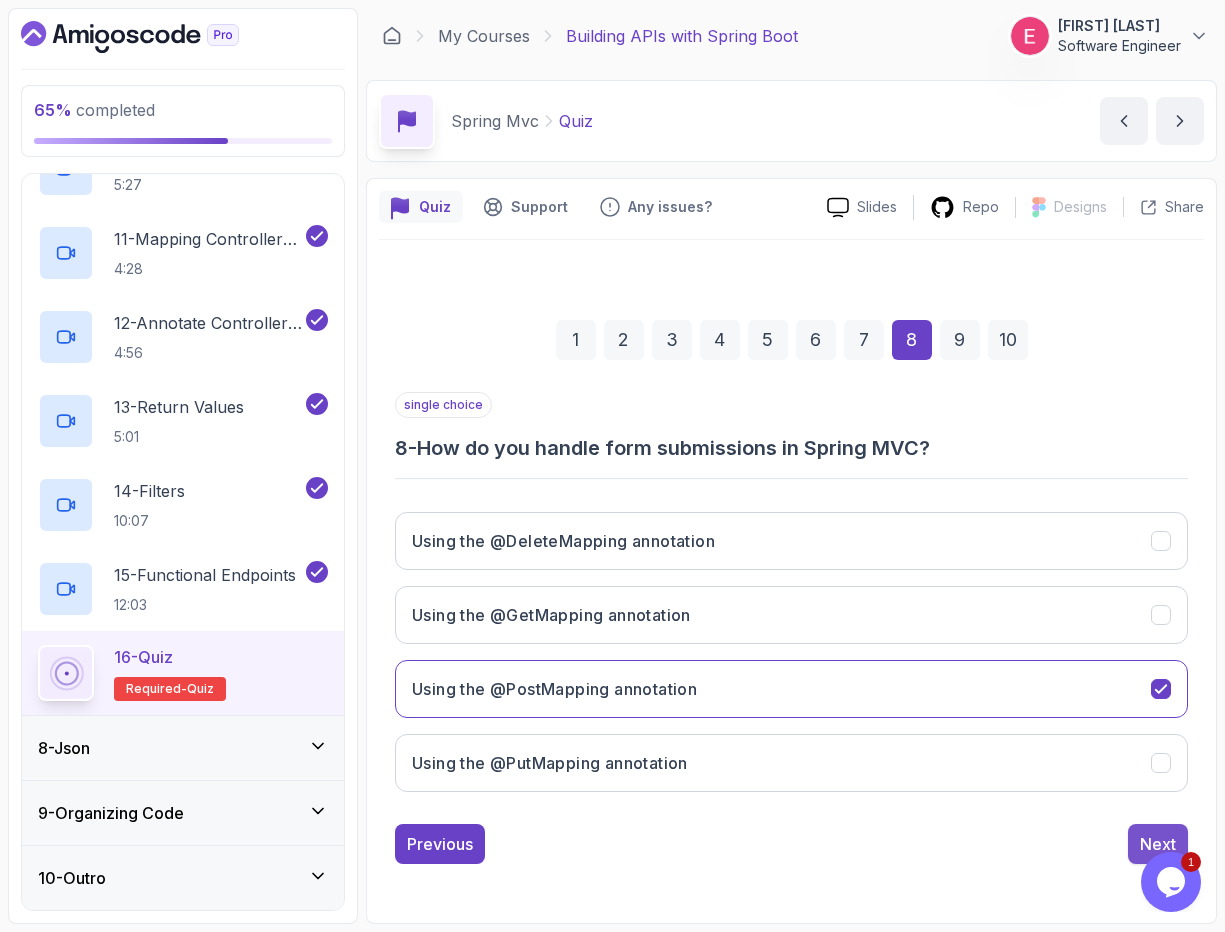 click on "Next" at bounding box center [1158, 844] 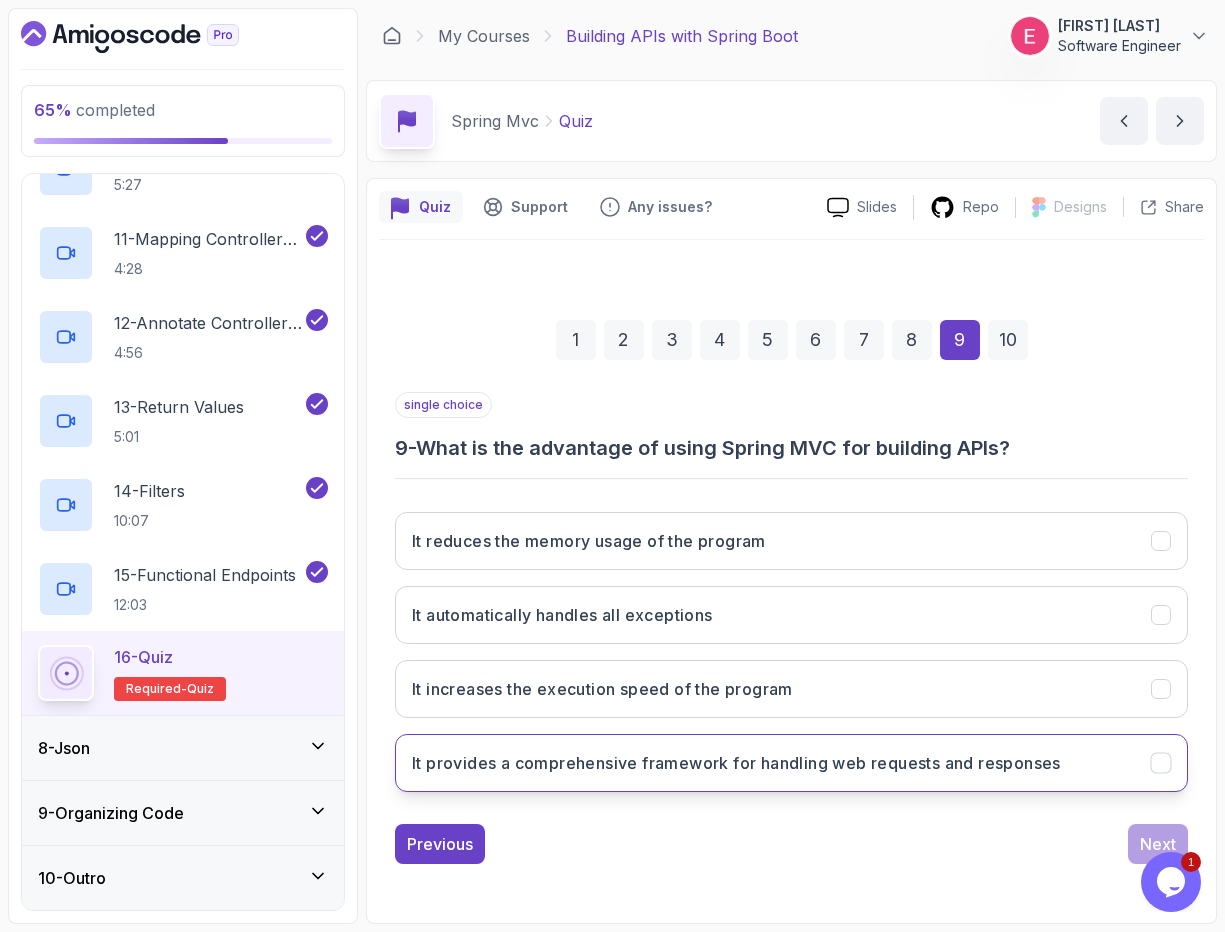 click 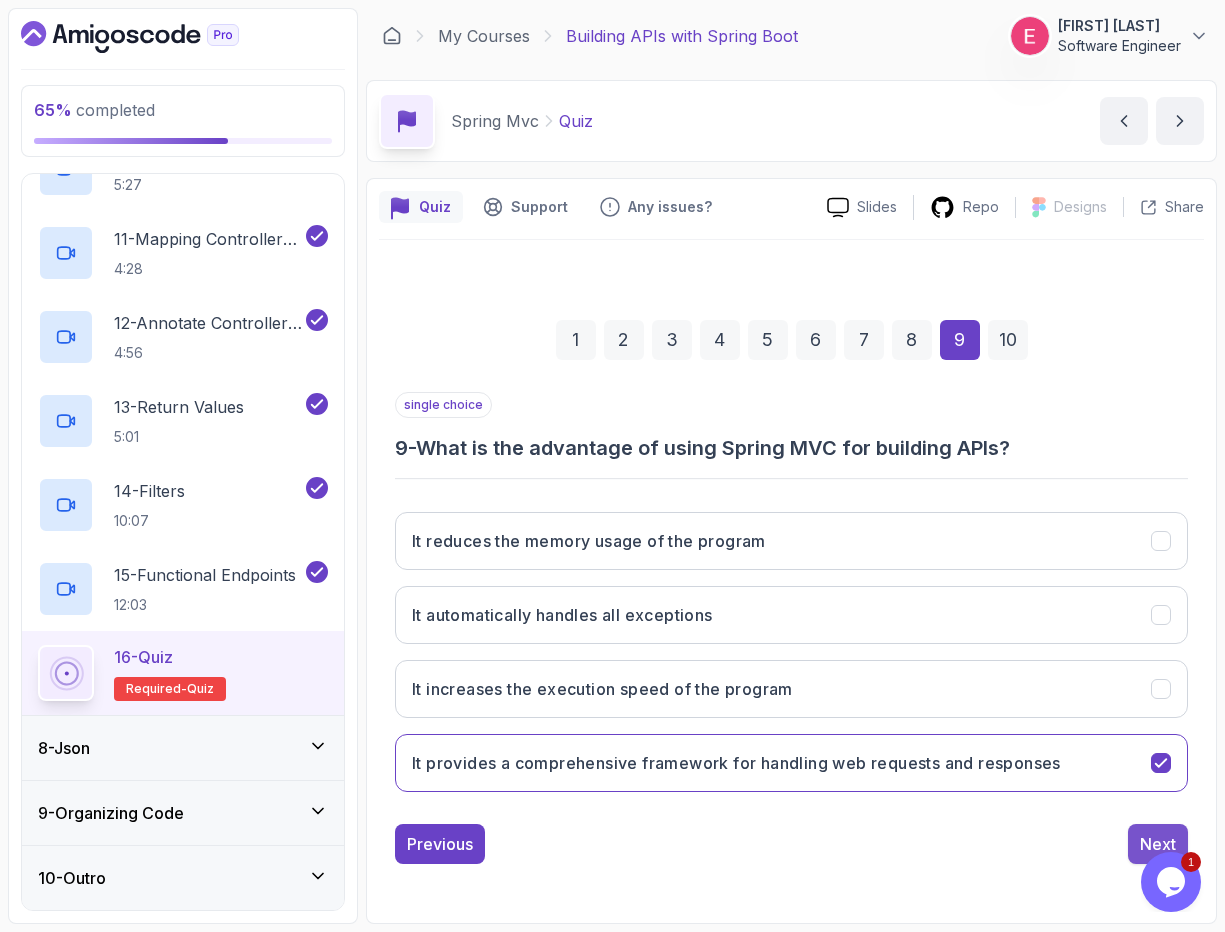 click on "Next" at bounding box center [1158, 844] 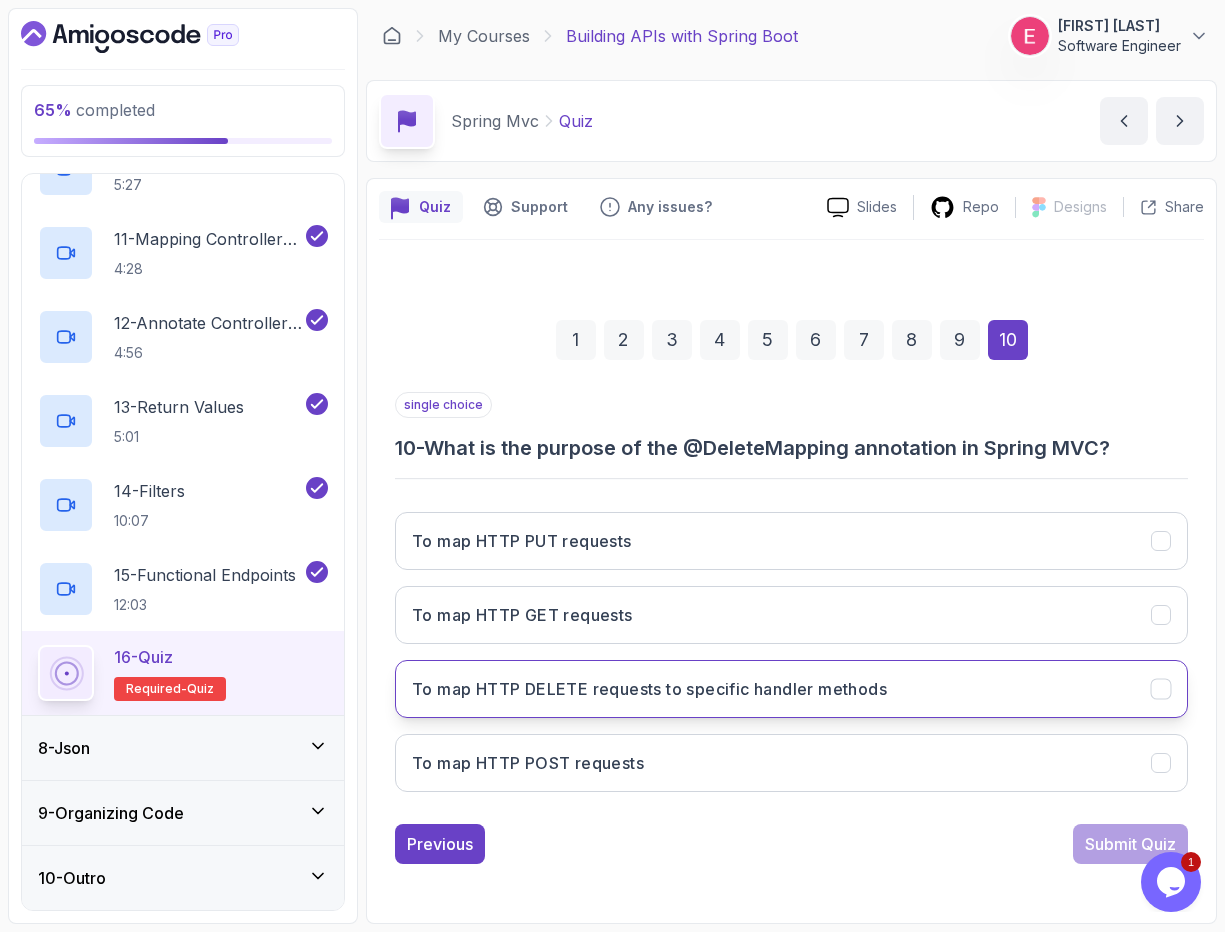 click 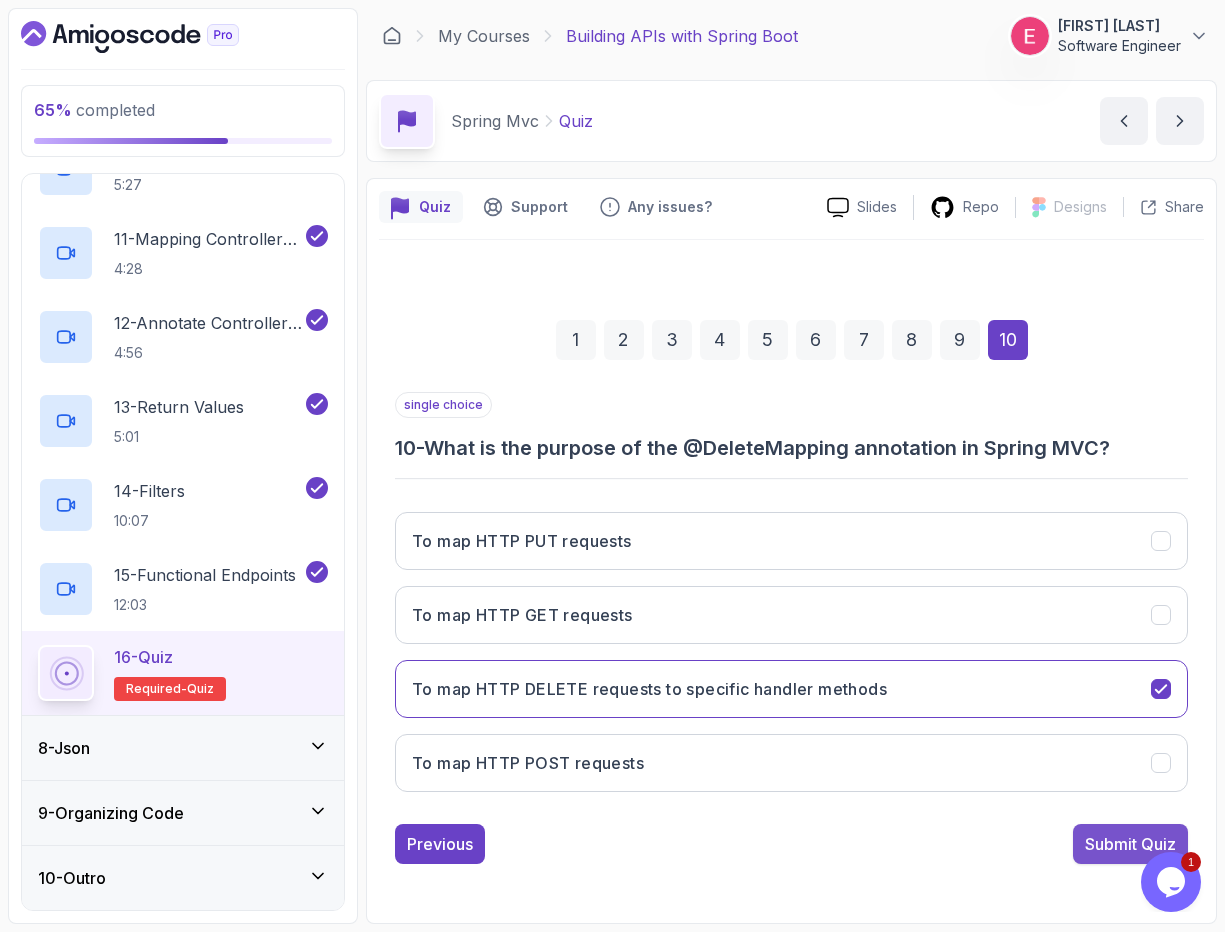 click on "Submit Quiz" at bounding box center (1130, 844) 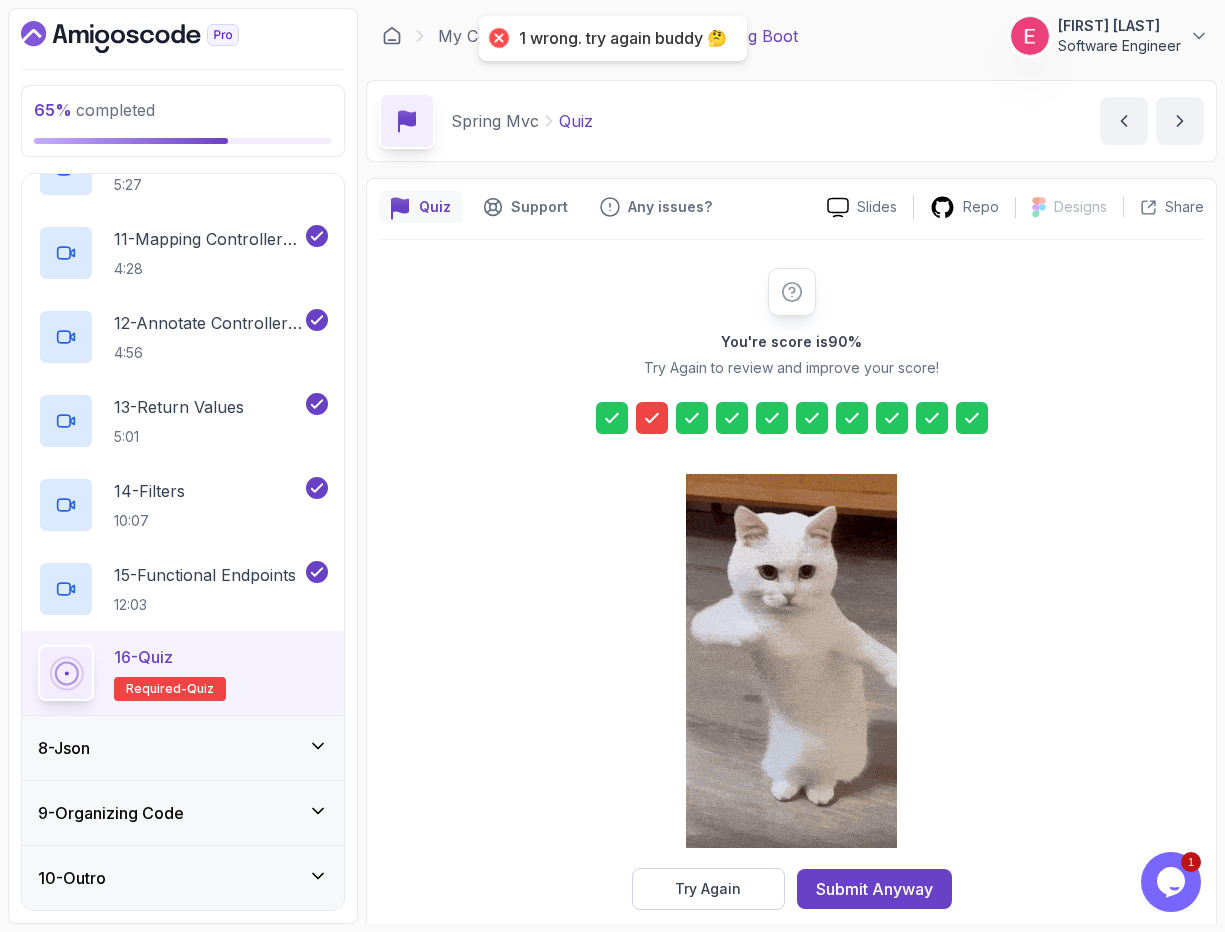 scroll, scrollTop: 27, scrollLeft: 0, axis: vertical 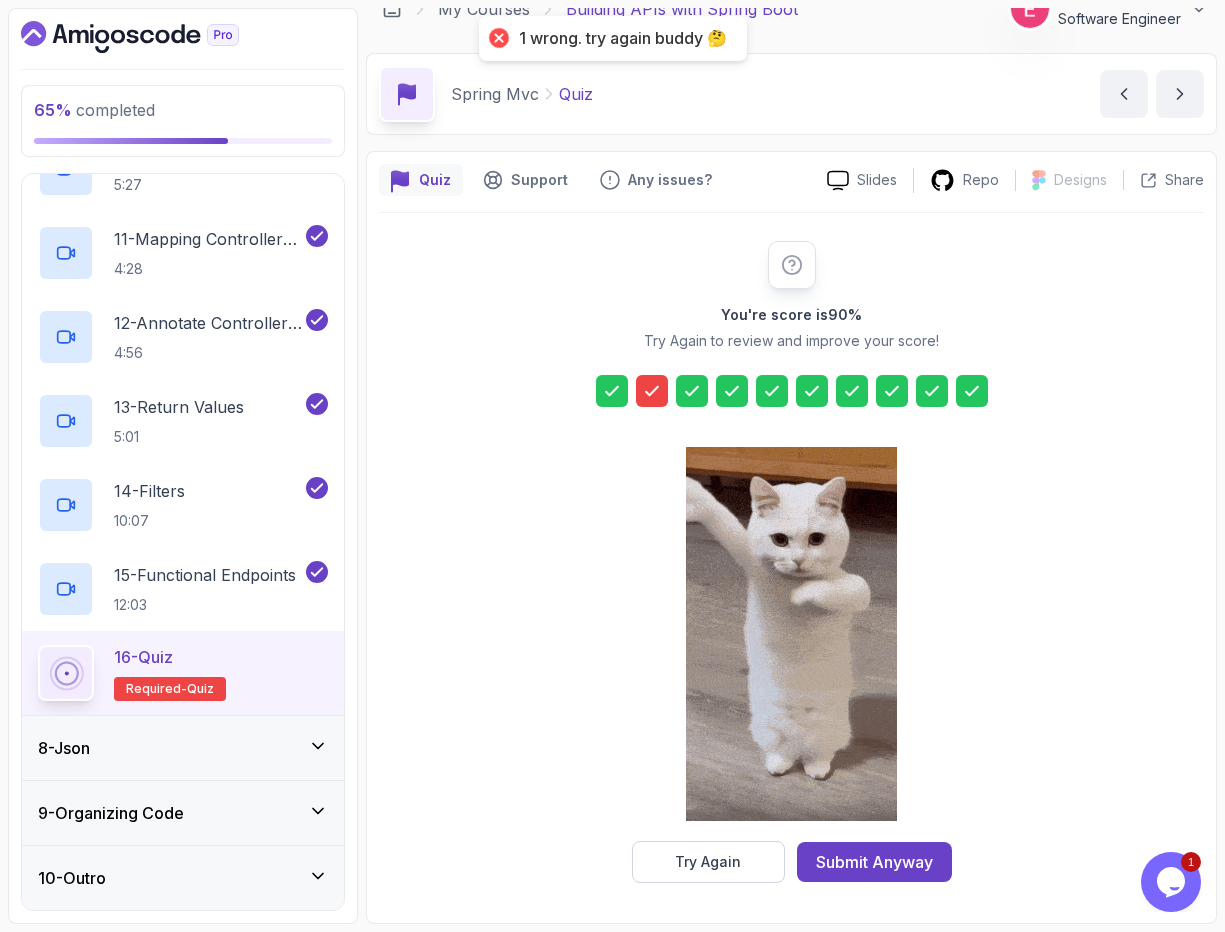 click 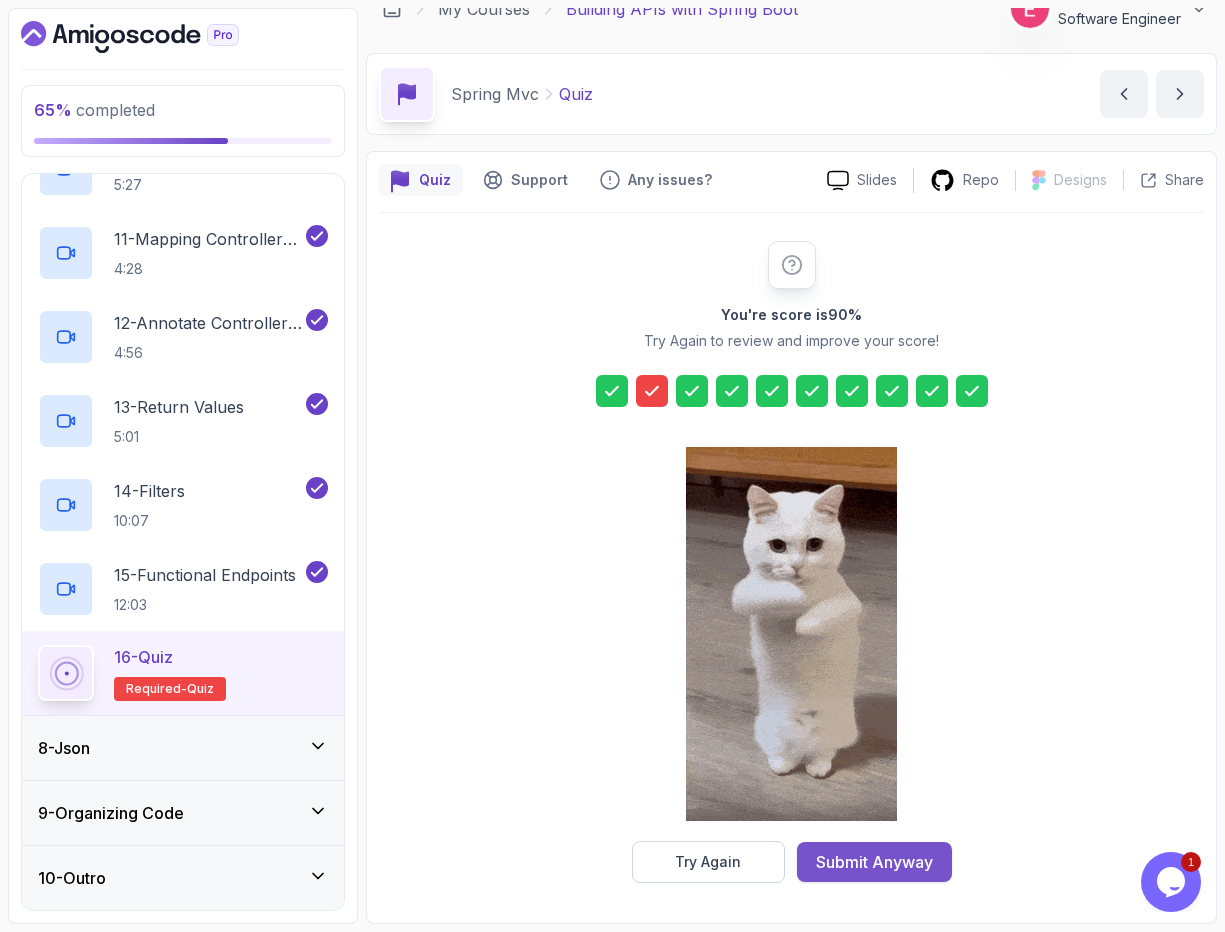 click on "Submit Anyway" at bounding box center [874, 862] 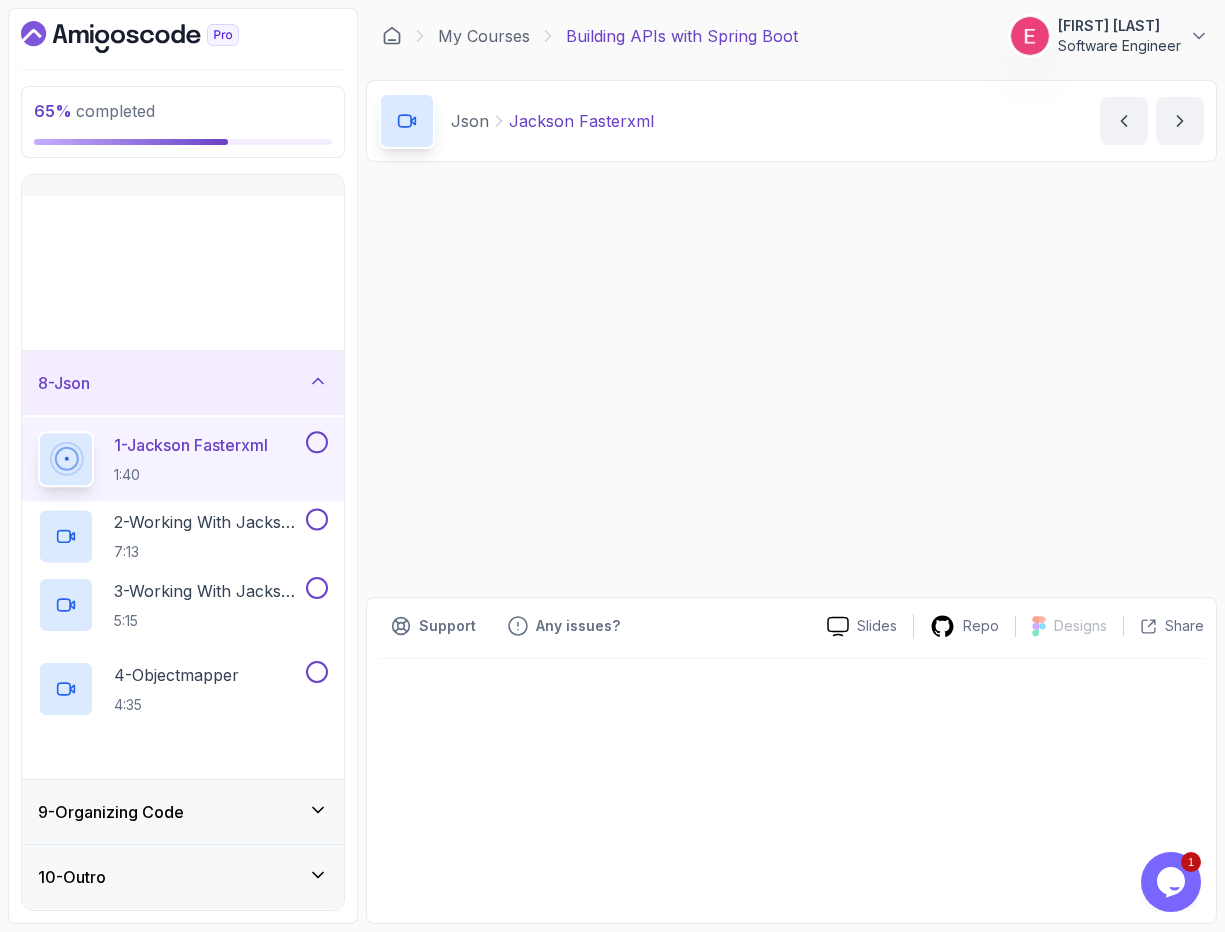 scroll, scrollTop: 0, scrollLeft: 0, axis: both 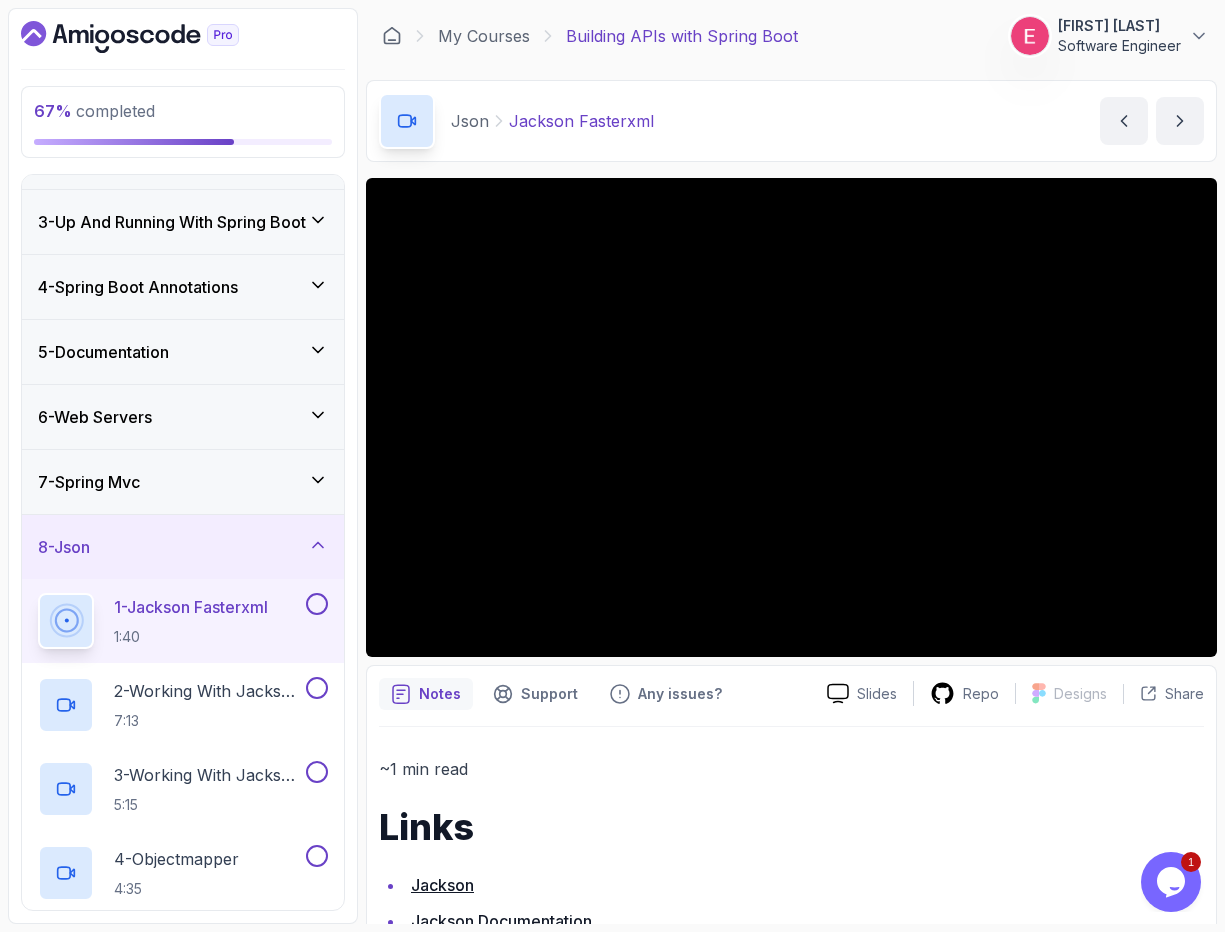click 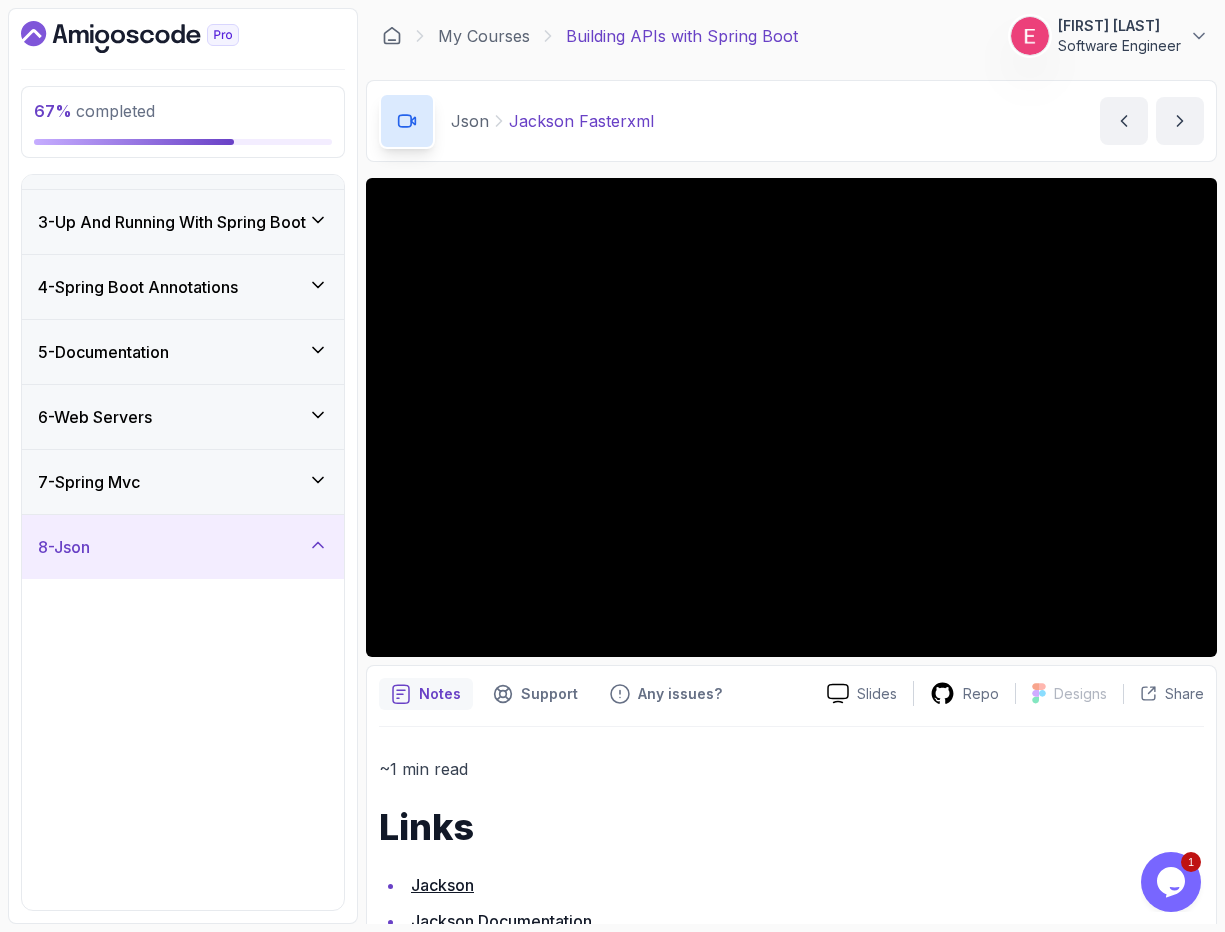 scroll, scrollTop: 0, scrollLeft: 0, axis: both 